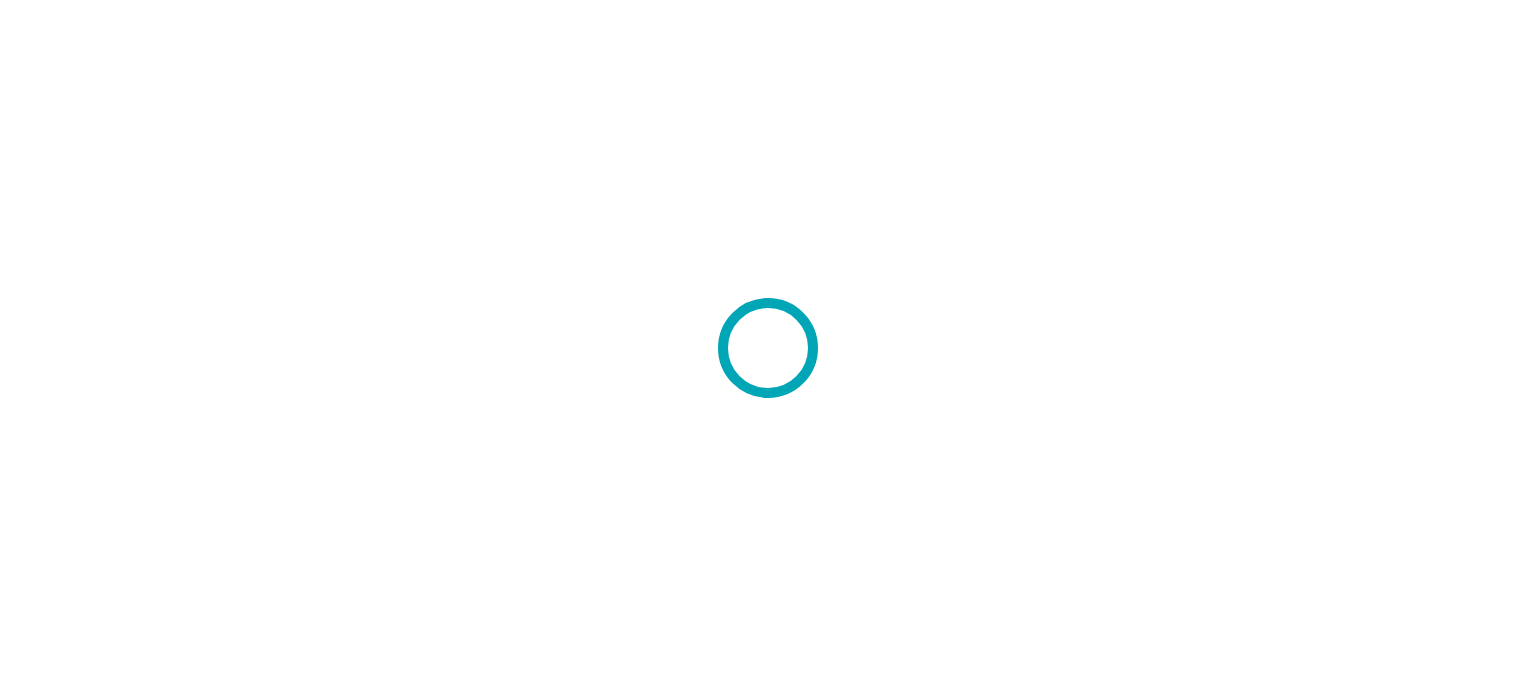 scroll, scrollTop: 0, scrollLeft: 0, axis: both 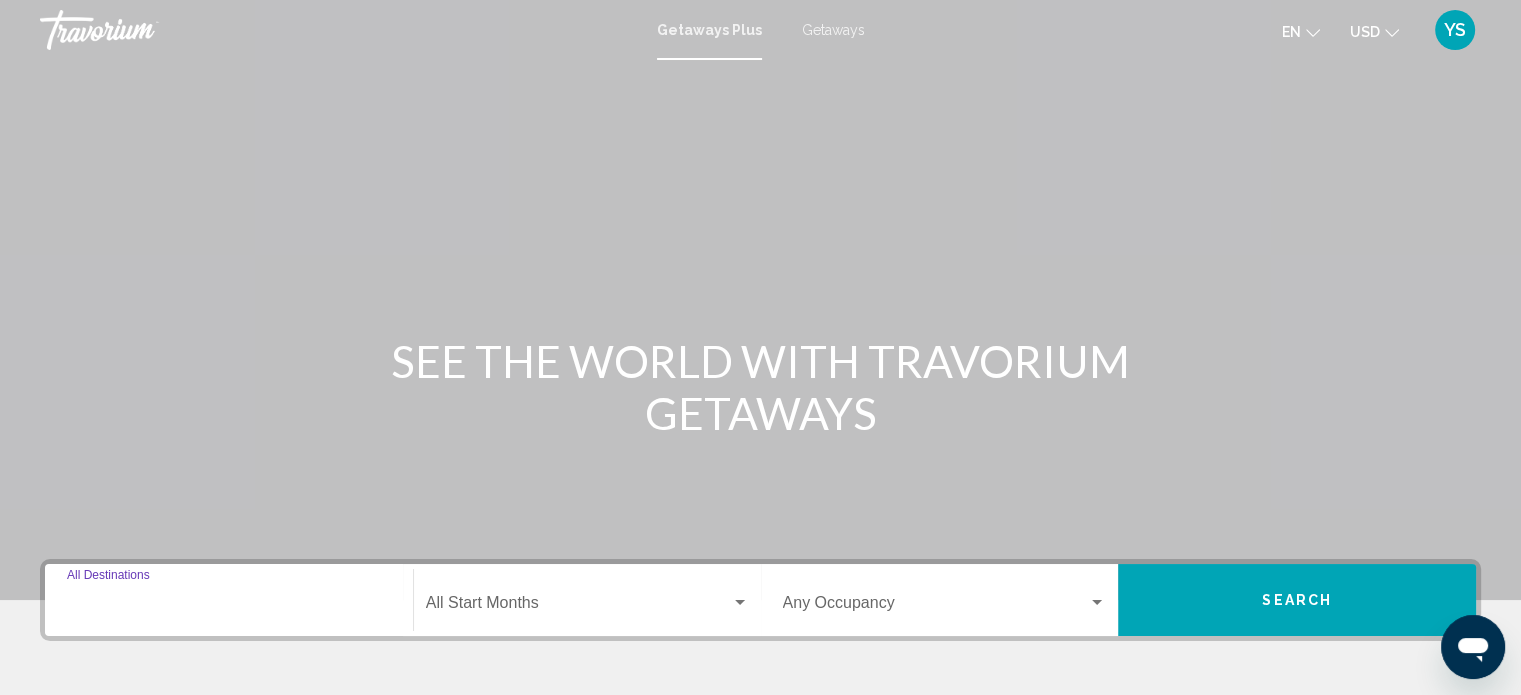 click on "Destination All Destinations" at bounding box center (229, 607) 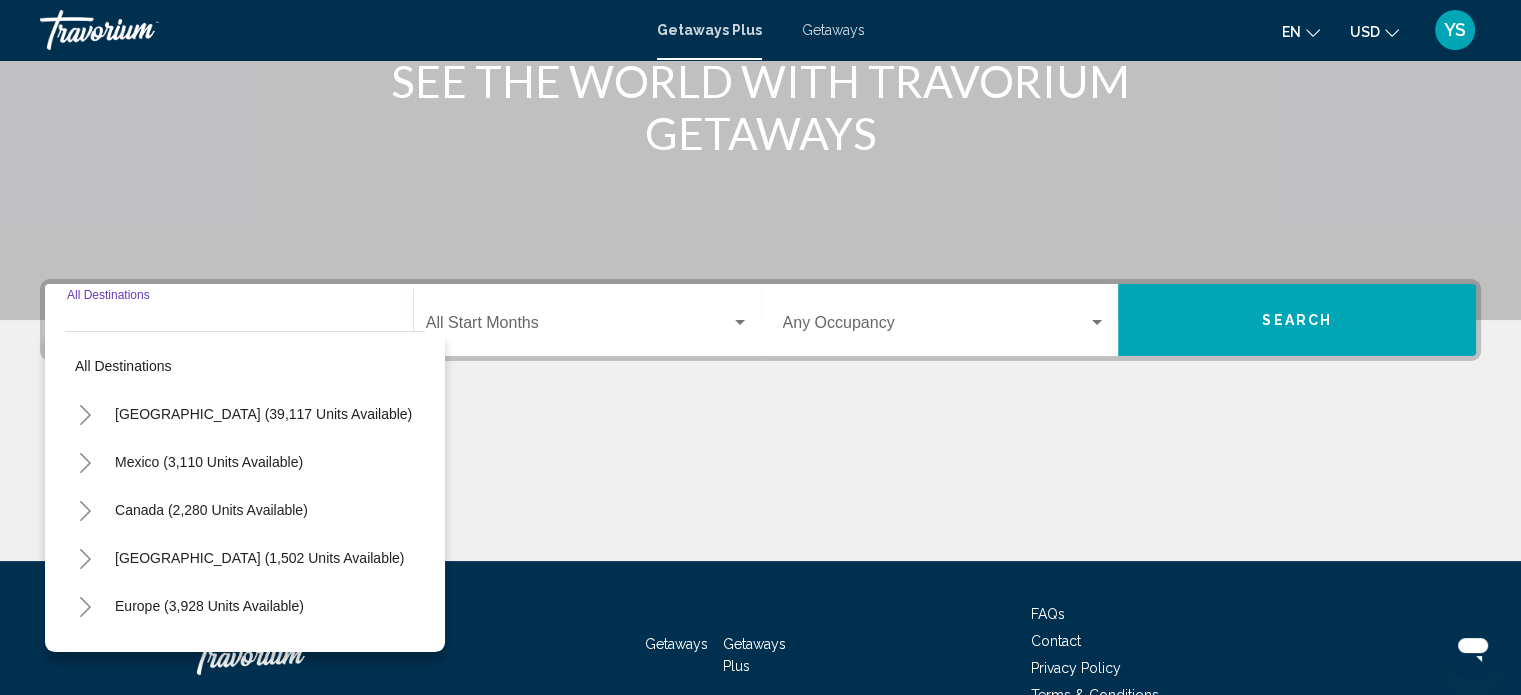 scroll, scrollTop: 390, scrollLeft: 0, axis: vertical 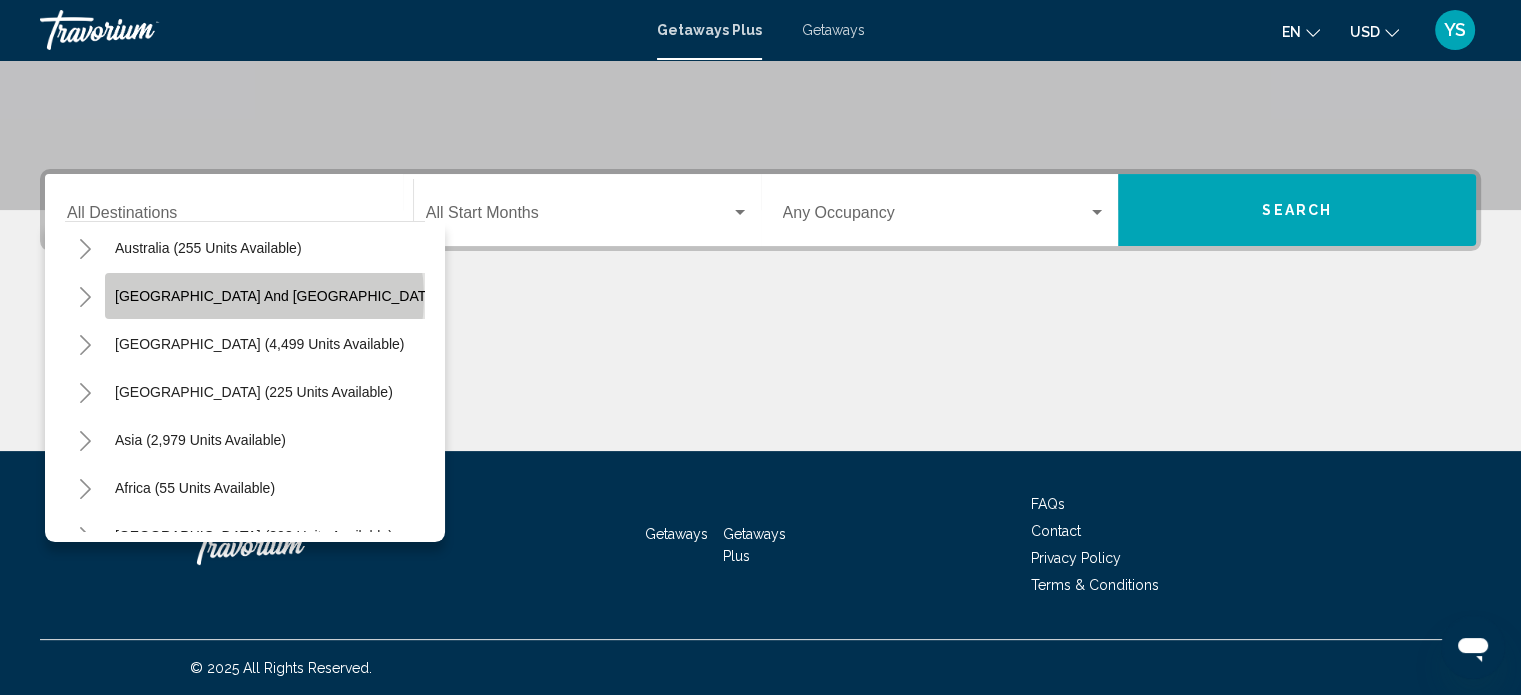 click on "[GEOGRAPHIC_DATA] and [GEOGRAPHIC_DATA] (172 units available)" 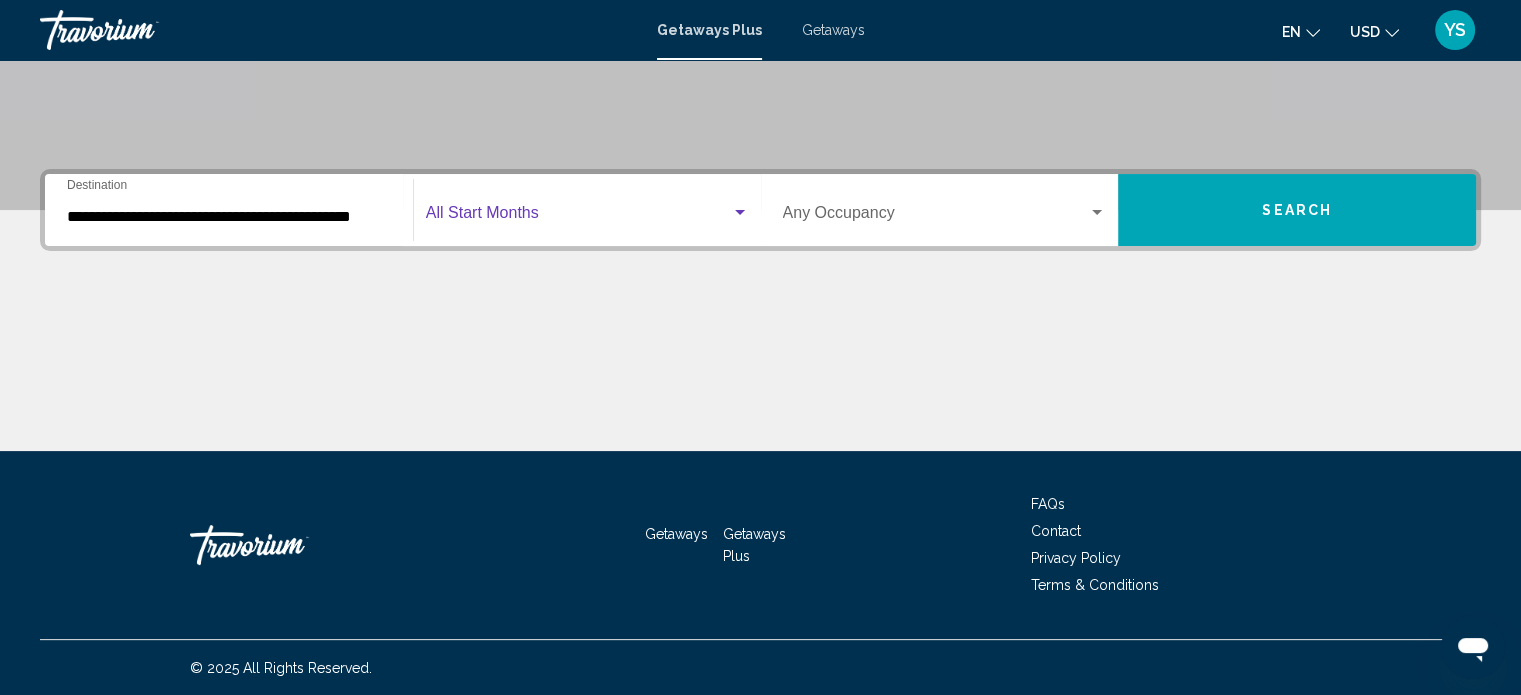click at bounding box center (578, 217) 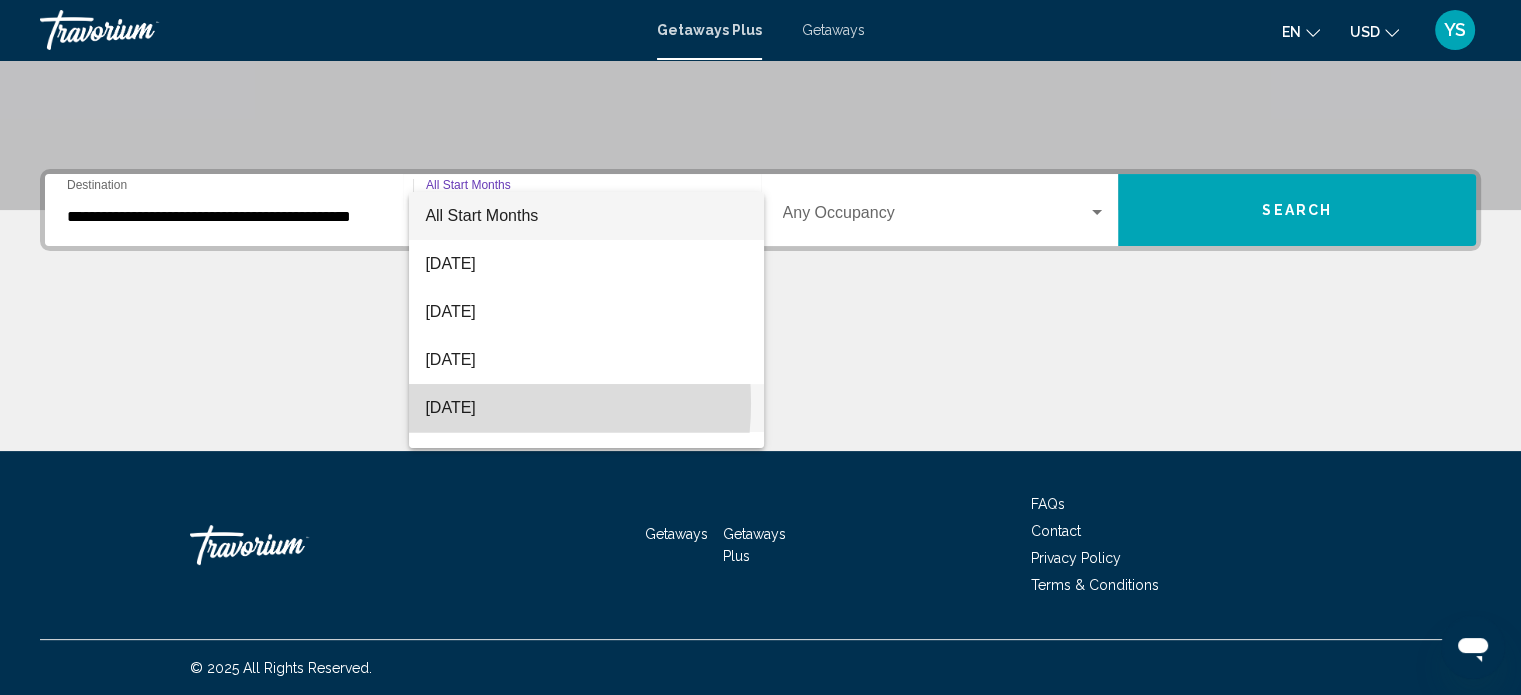 click on "[DATE]" at bounding box center (586, 408) 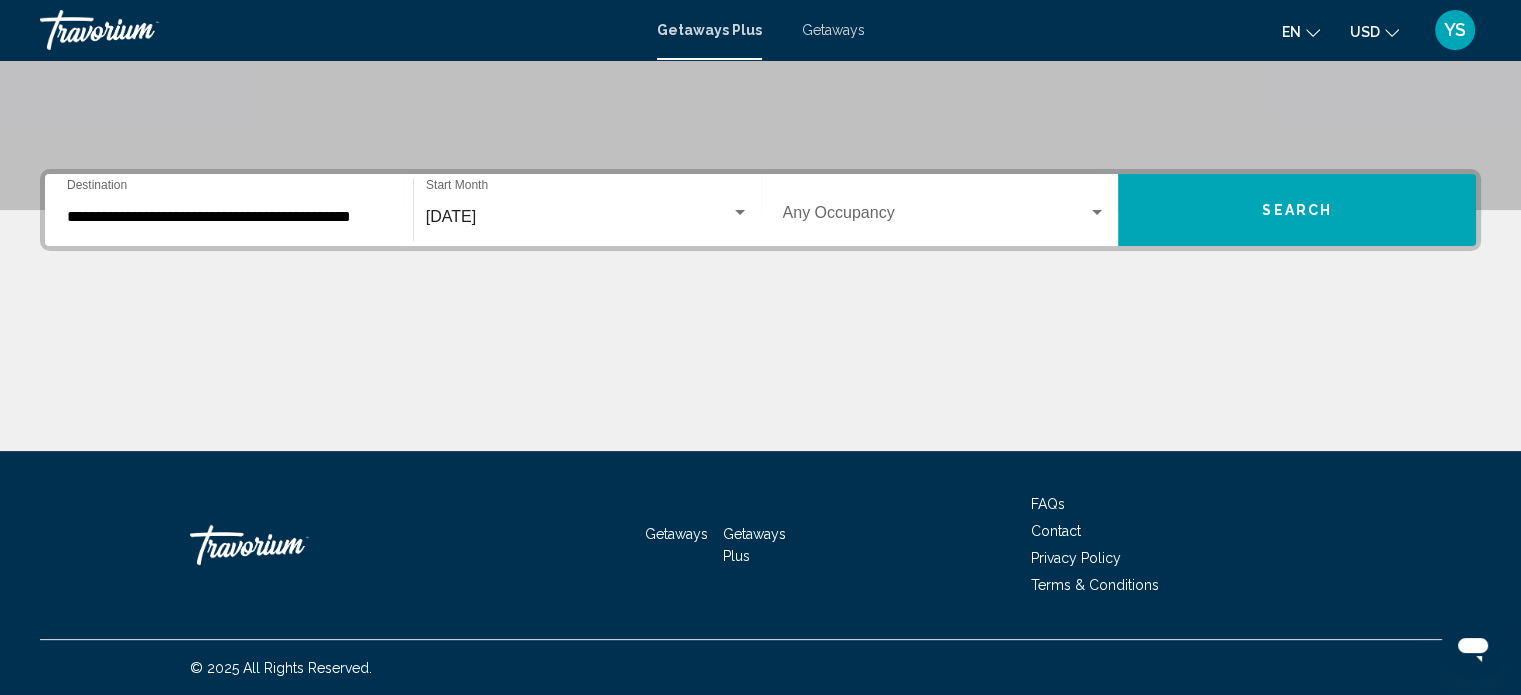click on "Occupancy Any Occupancy" at bounding box center [945, 210] 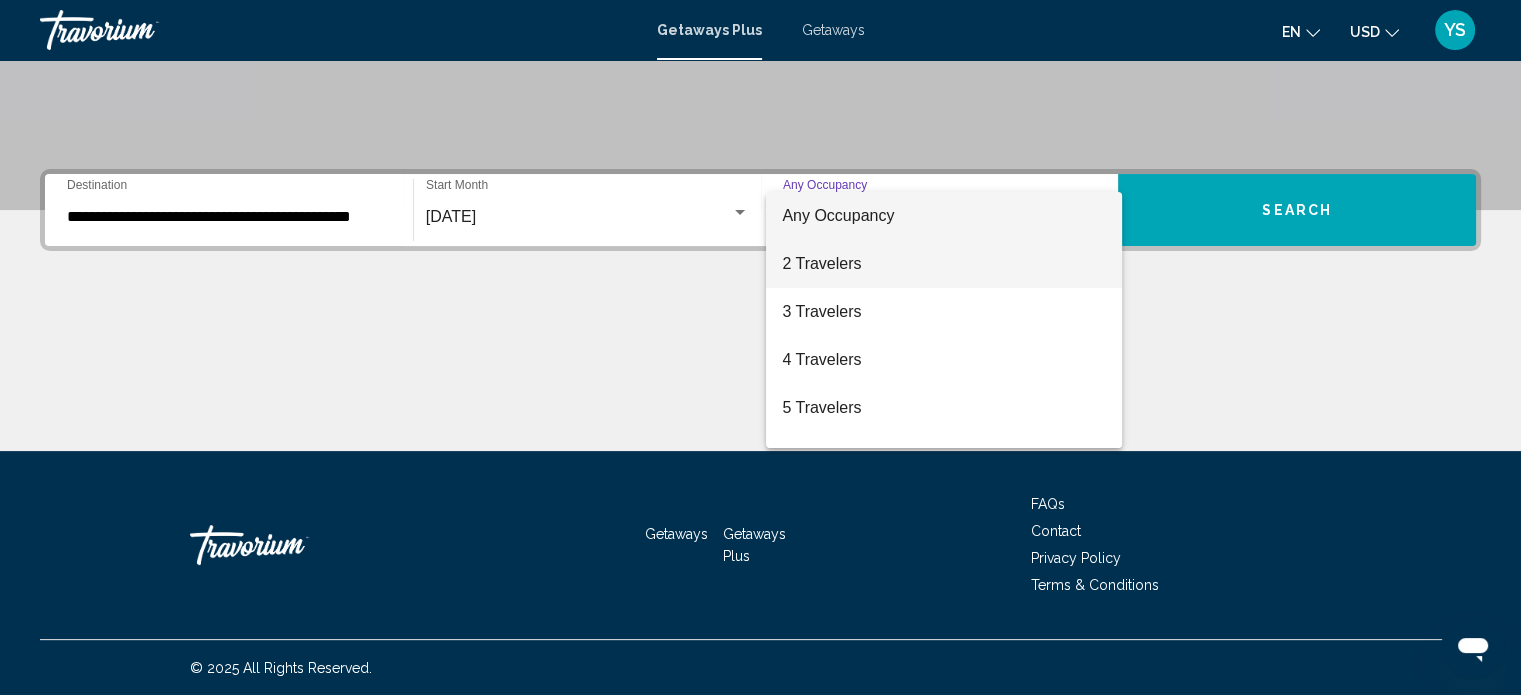 click on "2 Travelers" at bounding box center (944, 264) 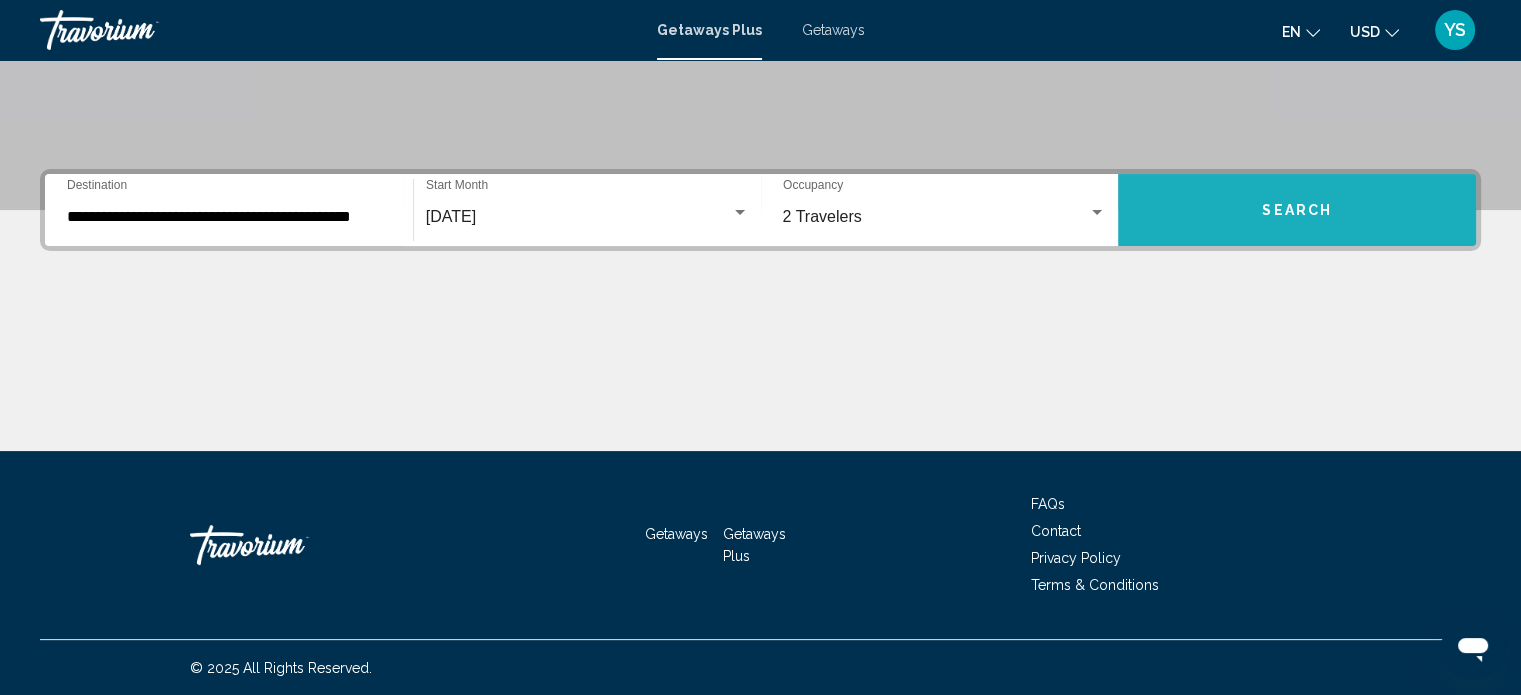 click on "Search" at bounding box center (1297, 210) 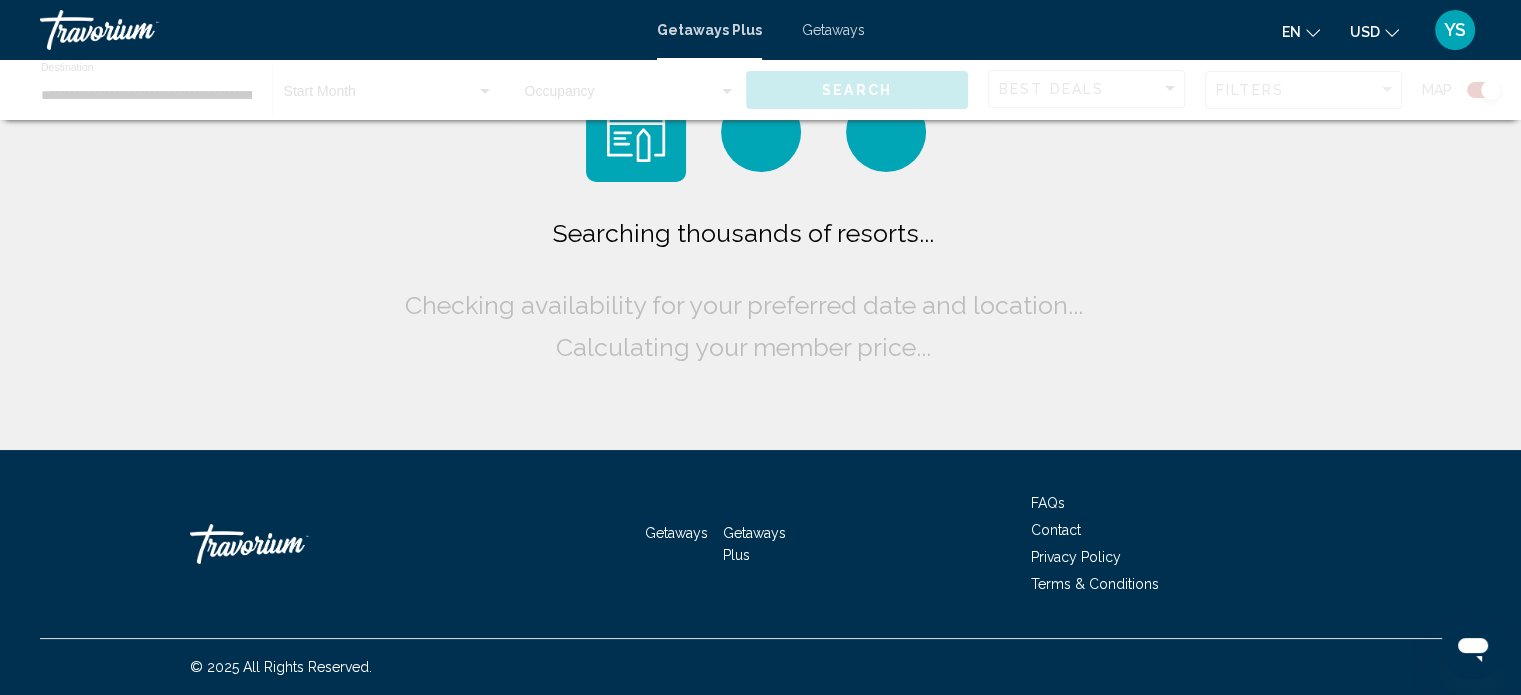 scroll, scrollTop: 0, scrollLeft: 0, axis: both 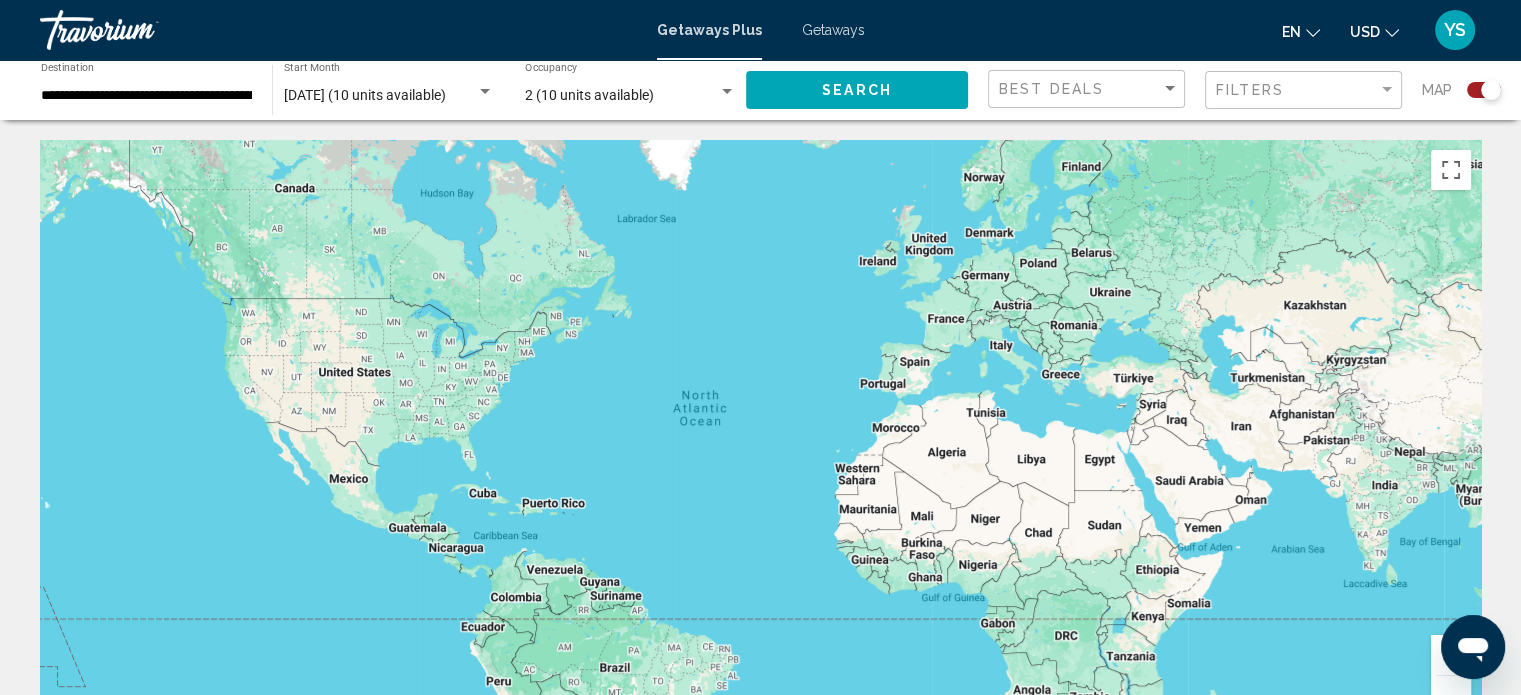 click on "To navigate, press the arrow keys." at bounding box center [760, 440] 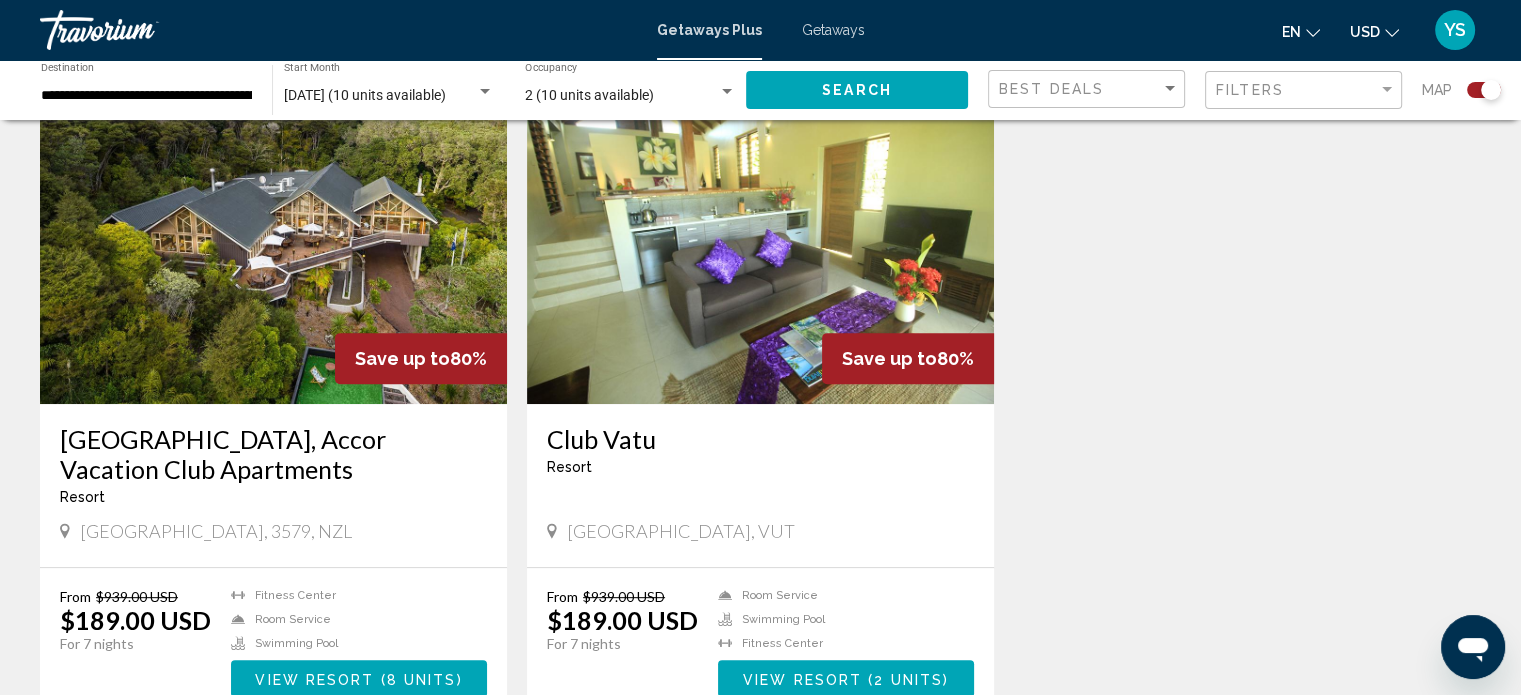 scroll, scrollTop: 751, scrollLeft: 0, axis: vertical 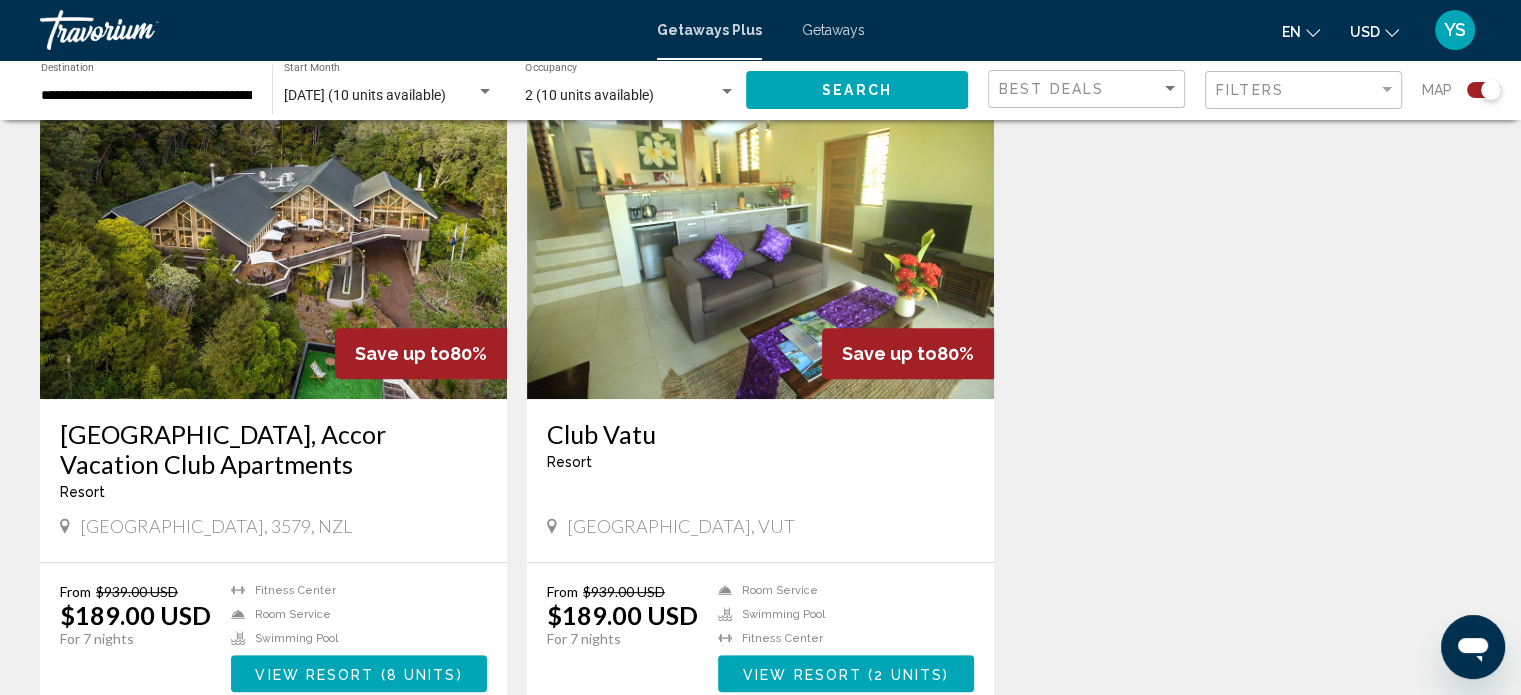 click on "← Move left → Move right ↑ Move up ↓ Move down + Zoom in - Zoom out Home Jump left by 75% End Jump right by 75% Page Up Jump up by 75% Page Down Jump down by 75% To navigate, press the arrow keys. Keyboard shortcuts Map Data Map data ©2025 Google, INEGI Map data ©2025 Google, INEGI 1000 km  Click to toggle between metric and imperial units Terms Report a map error 10 Getaways Plus units available across 2 Resorts Save up to  80%   [GEOGRAPHIC_DATA], Accor Vacation Club Apartments  Resort  -  This is an adults only resort
[GEOGRAPHIC_DATA], 3579, NZL From $939.00 USD $189.00 USD For 7 nights You save  $750.00 USD   temp  2
[GEOGRAPHIC_DATA]
Room Service
[GEOGRAPHIC_DATA]    ( 8 units )  Save up to  80%   Club [GEOGRAPHIC_DATA]  -  This is an adults only resort
[GEOGRAPHIC_DATA], VUT From 3" at bounding box center [760, 90] 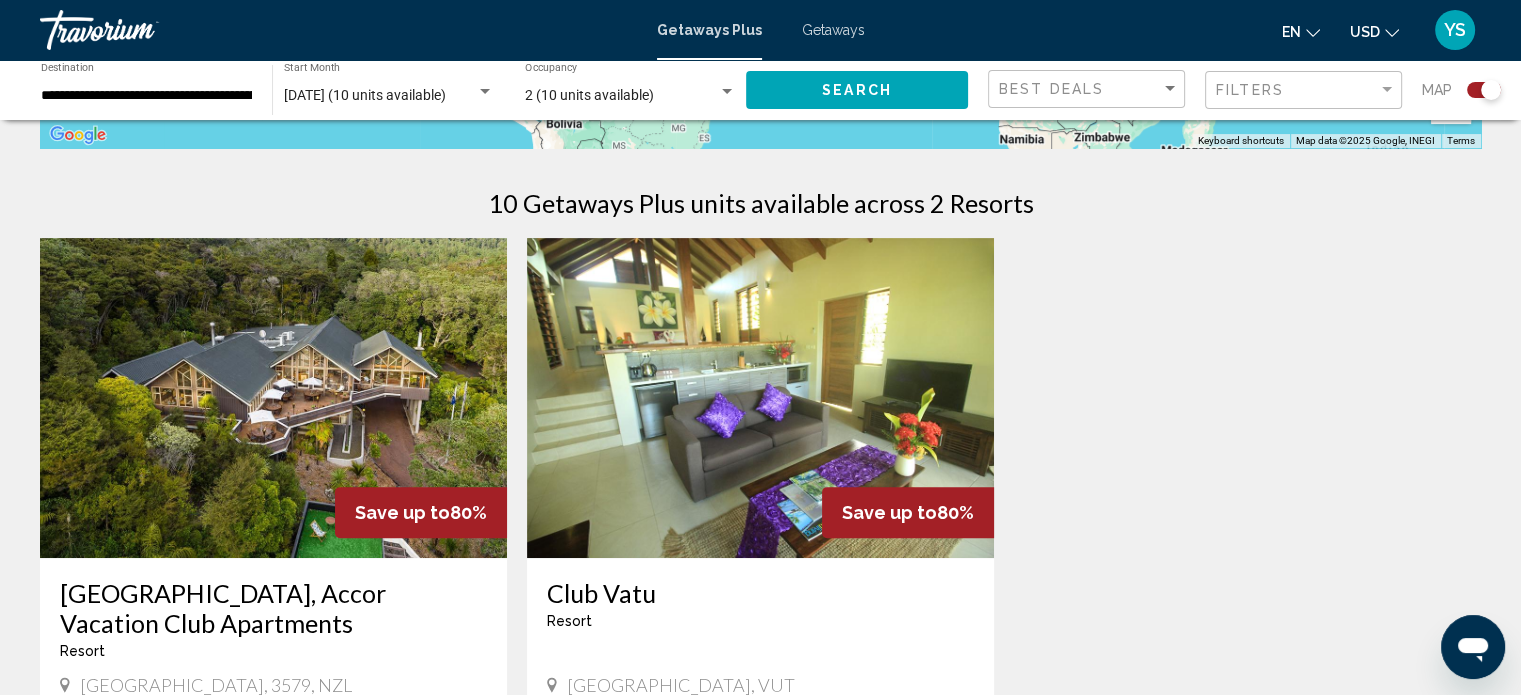 scroll, scrollTop: 602, scrollLeft: 0, axis: vertical 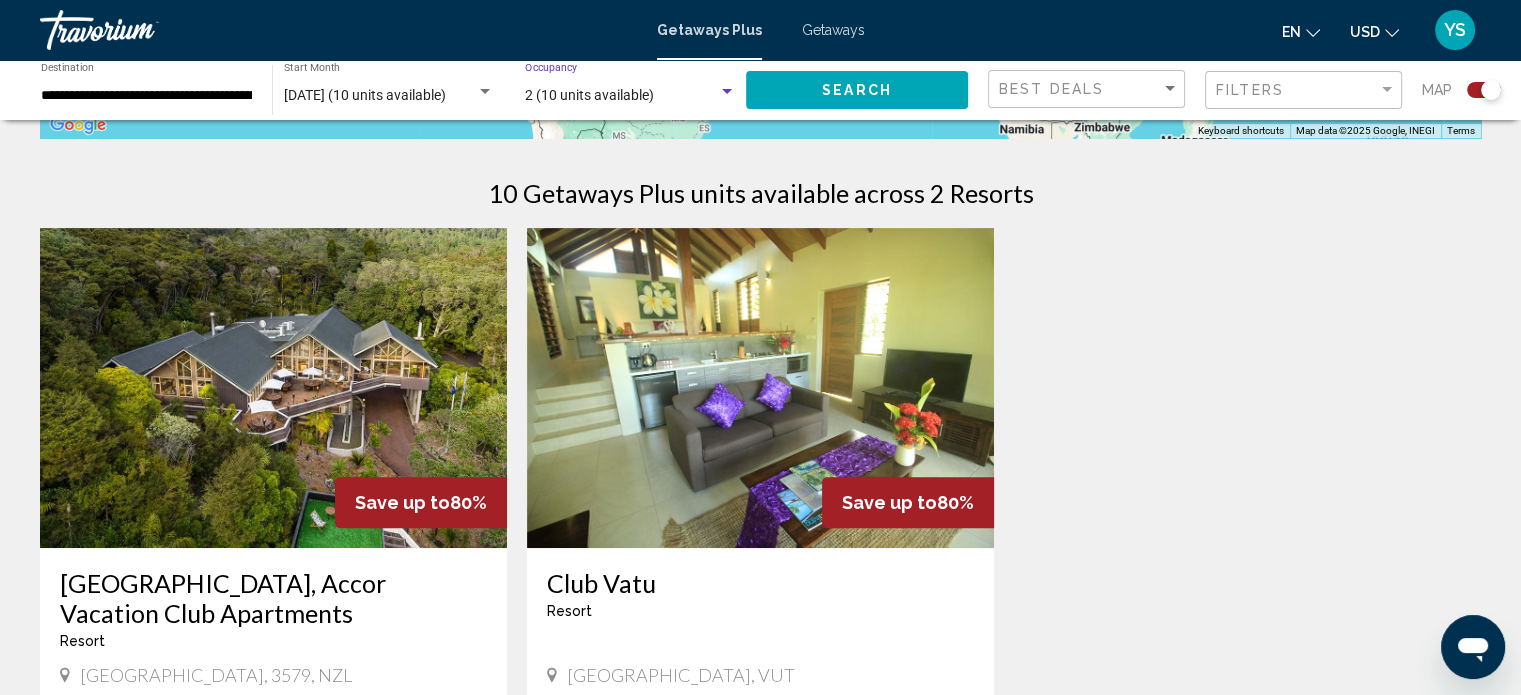 click on "2 (10 units available)" at bounding box center (589, 95) 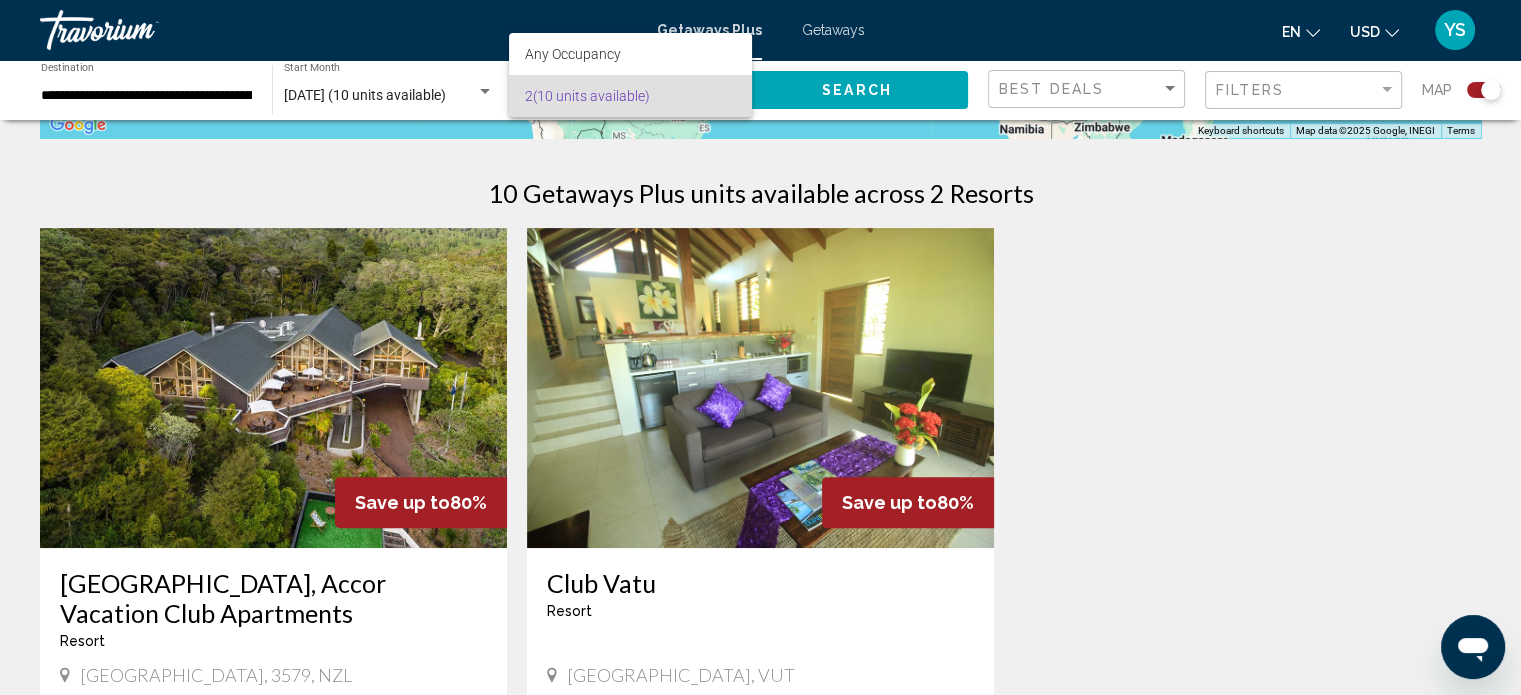 click at bounding box center (760, 347) 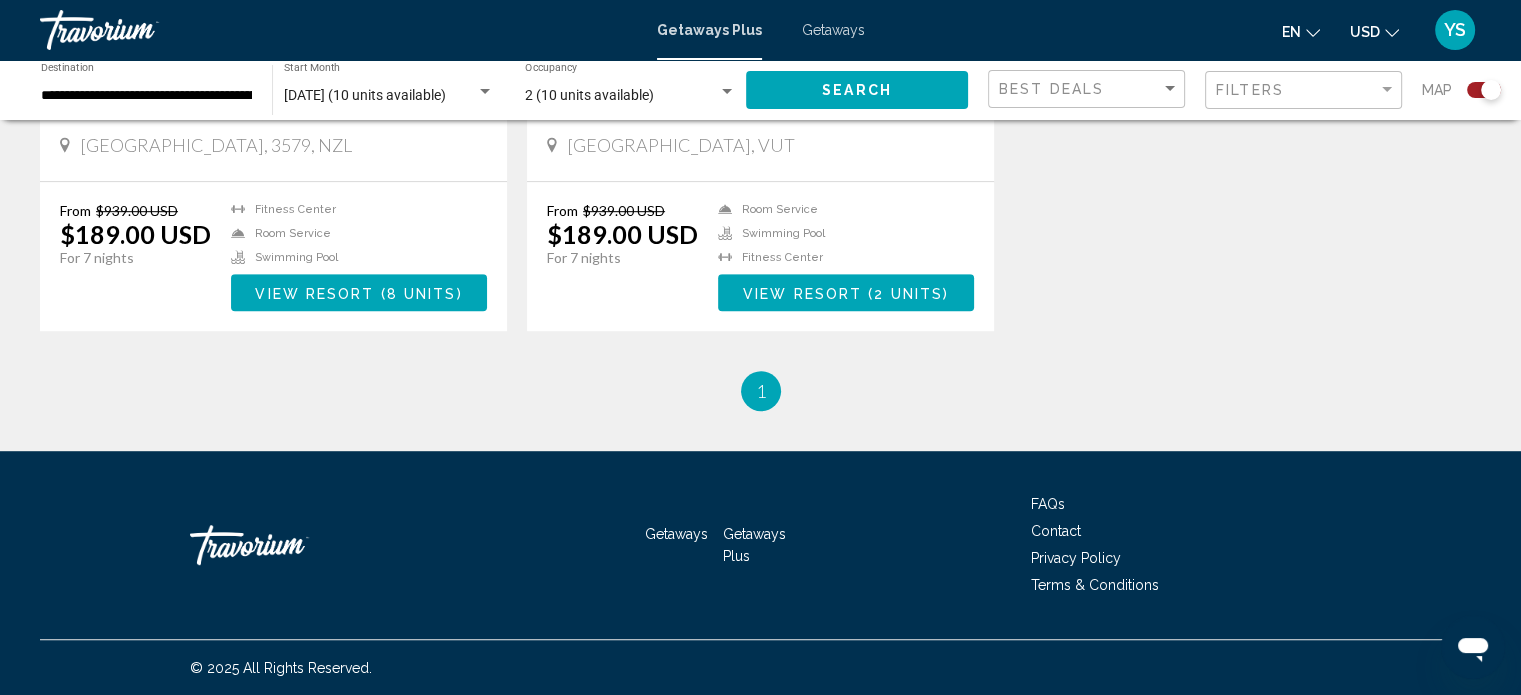 scroll, scrollTop: 0, scrollLeft: 0, axis: both 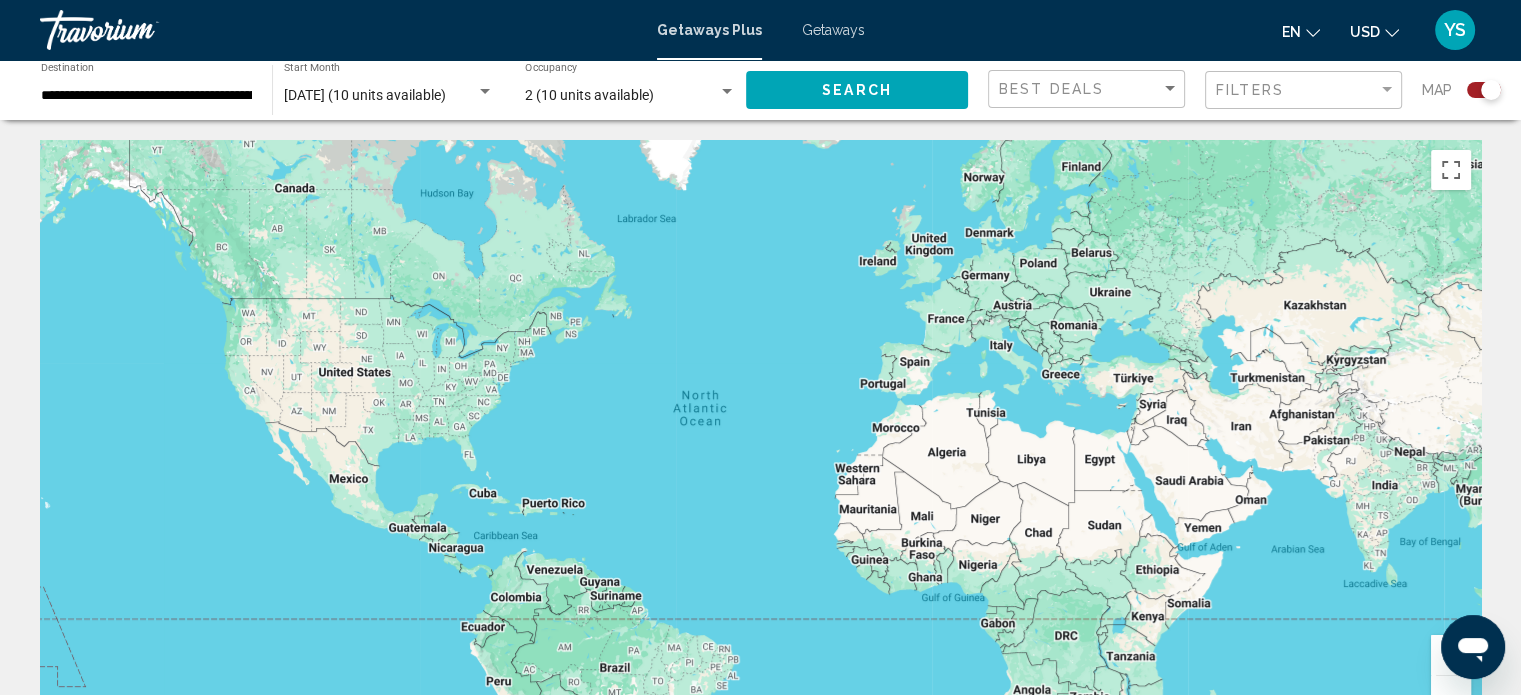 click on "To navigate, press the arrow keys." at bounding box center [760, 440] 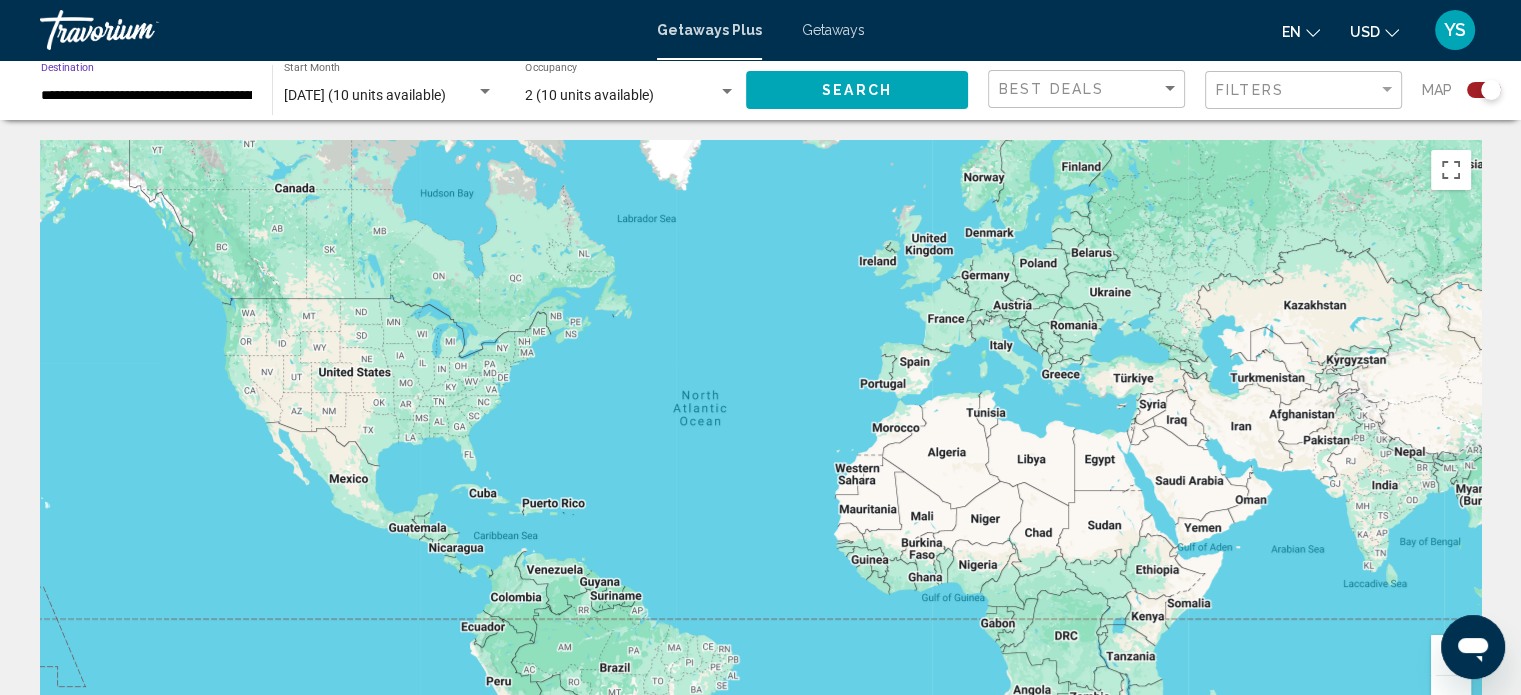 click on "**********" at bounding box center (146, 96) 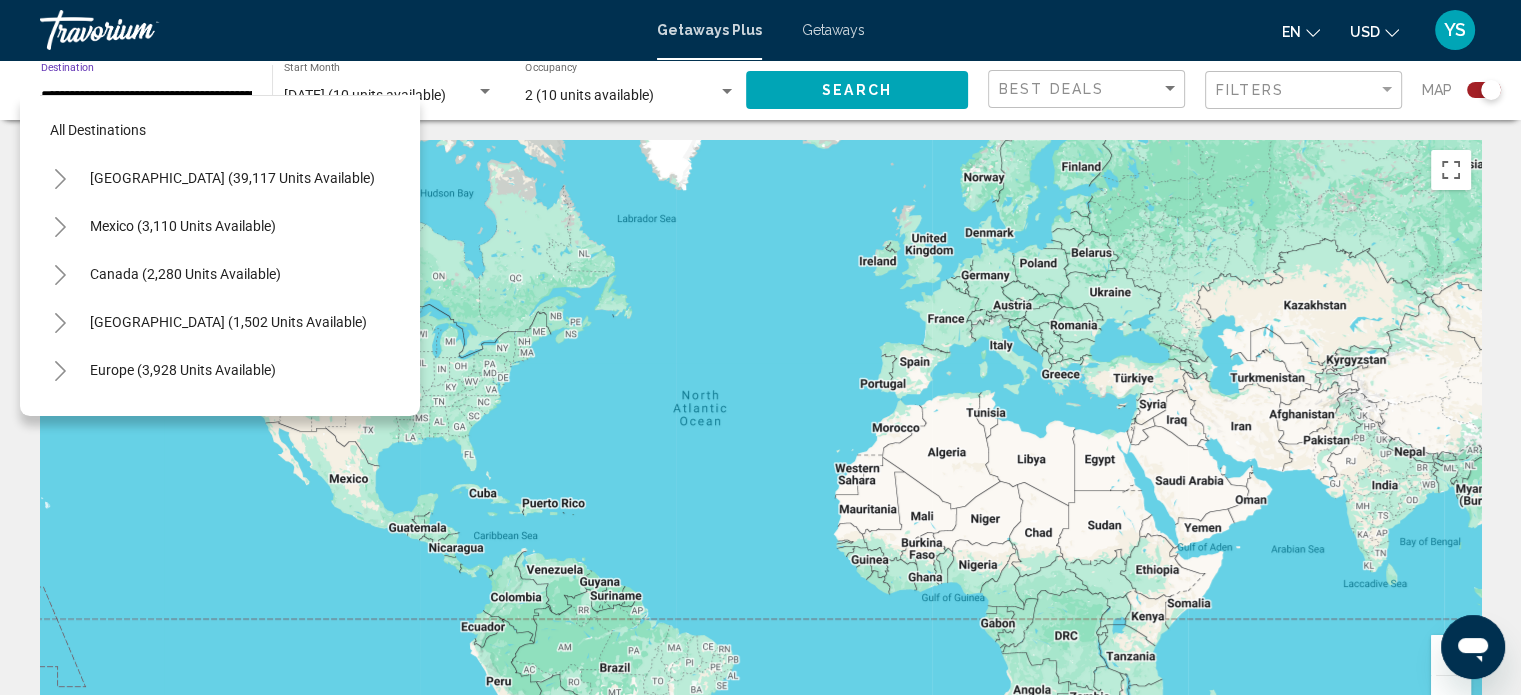 scroll, scrollTop: 222, scrollLeft: 11, axis: both 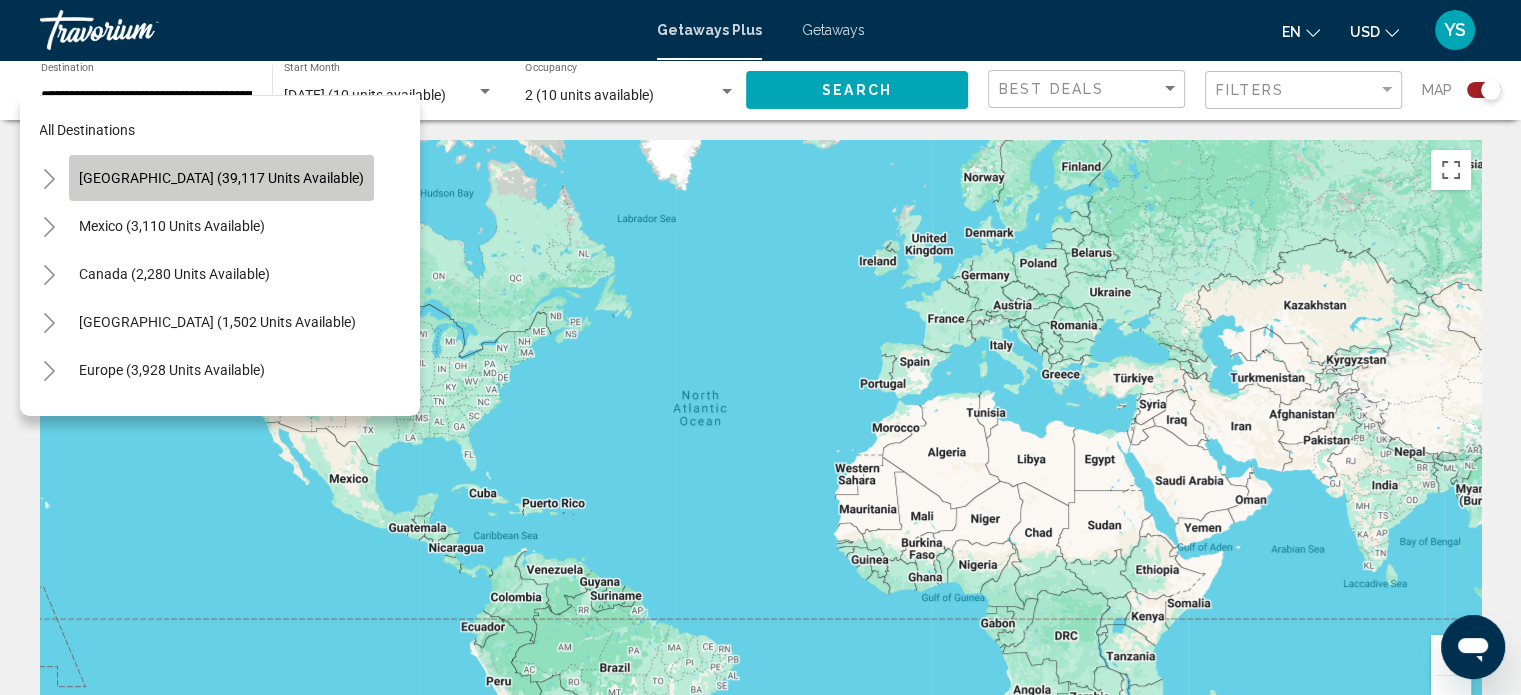 click on "[GEOGRAPHIC_DATA] (39,117 units available)" 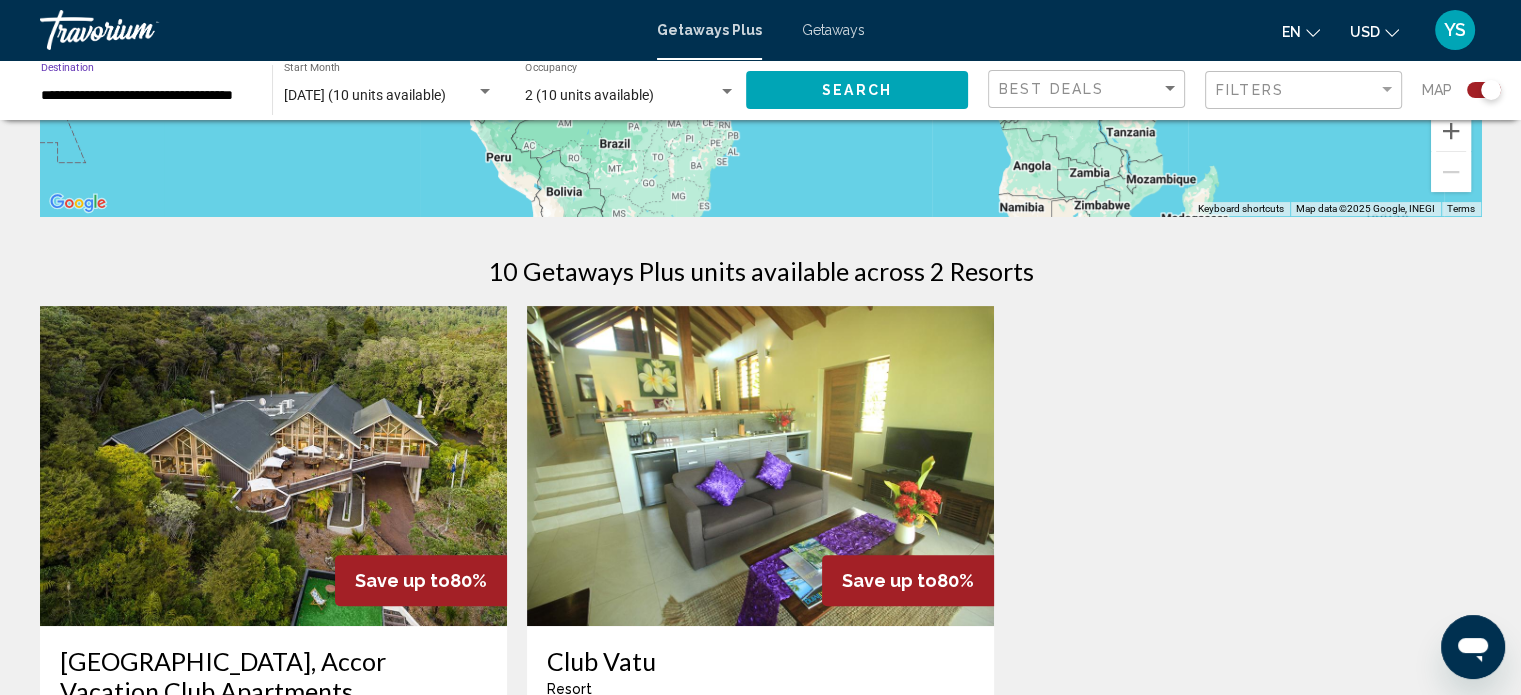 scroll, scrollTop: 0, scrollLeft: 0, axis: both 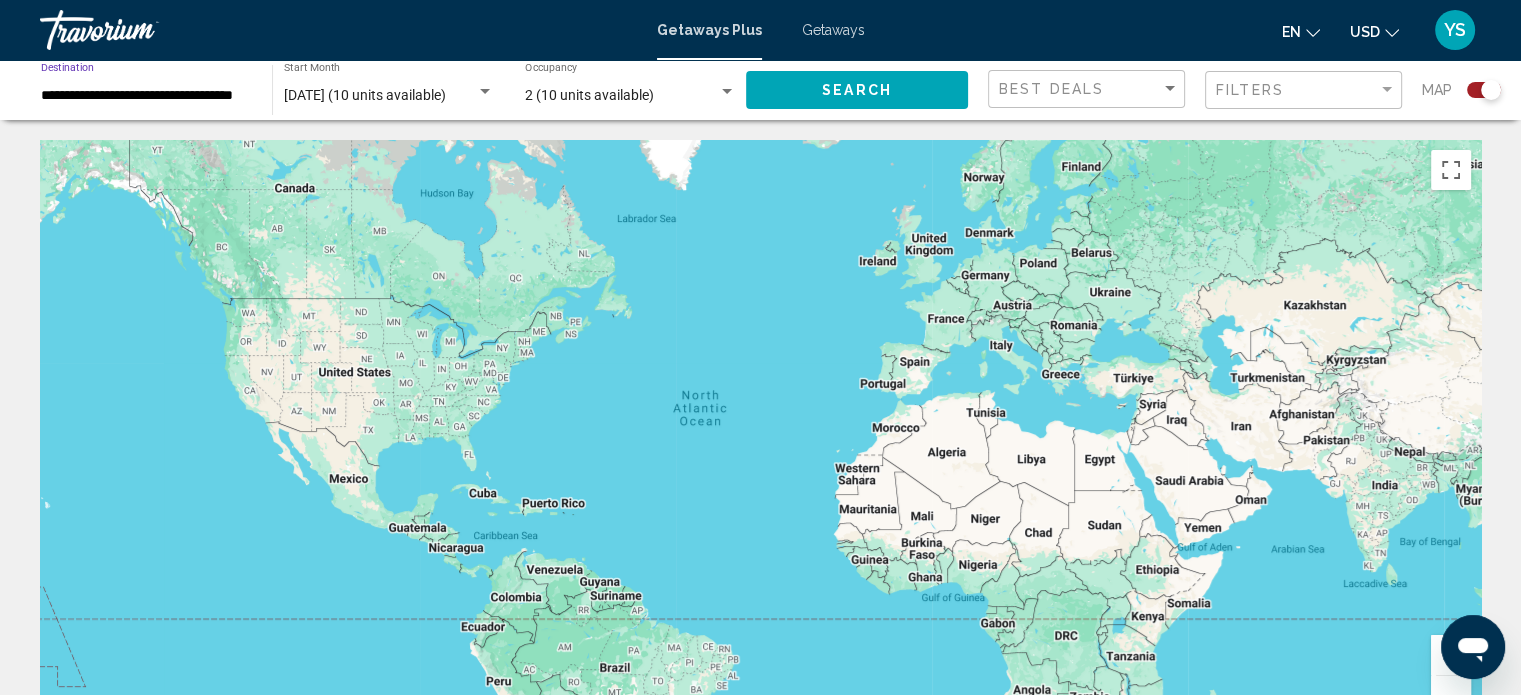 click on "Search" 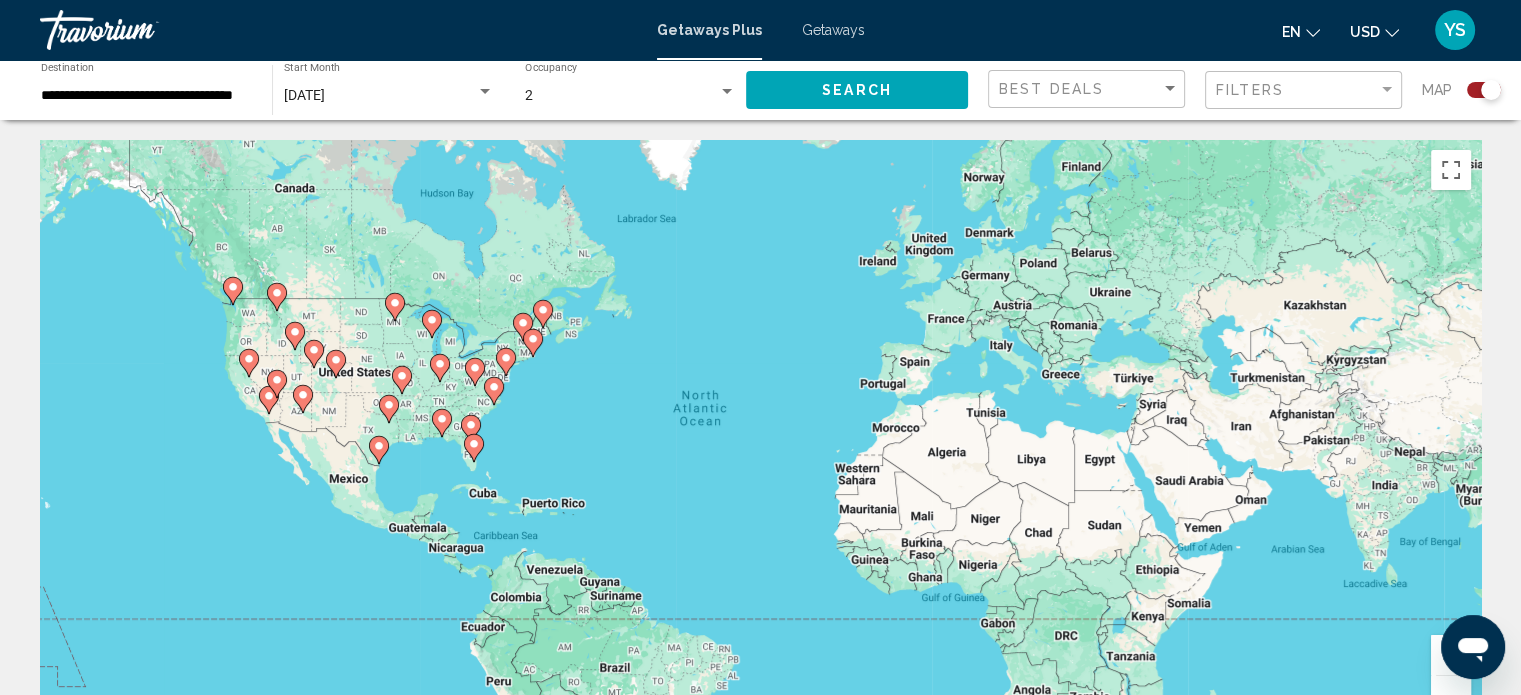 scroll, scrollTop: 608, scrollLeft: 0, axis: vertical 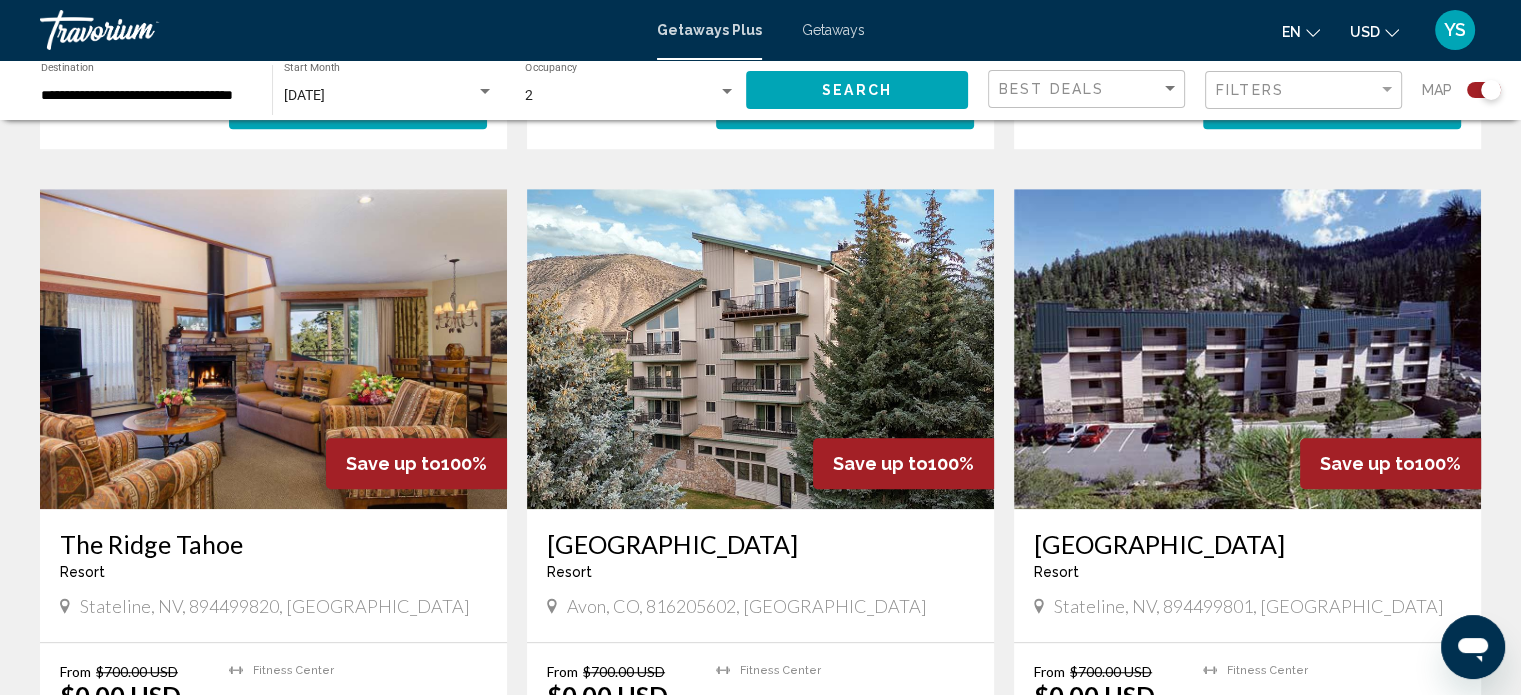 click on "← Move left → Move right ↑ Move up ↓ Move down + Zoom in - Zoom out Home Jump left by 75% End Jump right by 75% Page Up Jump up by 75% Page Down Jump down by 75% To navigate, press the arrow keys. To activate drag with keyboard, press Alt + Enter. Once in keyboard drag state, use the arrow keys to move the marker. To complete the drag, press the Enter key. To cancel, press Escape. Keyboard shortcuts Map Data Map data ©2025 Google, INEGI Map data ©2025 Google, INEGI 1000 km  Click to toggle between metric and imperial units Terms Report a map error 6,406 Getaways Plus units available across 406 Resorts Save up to  100%   [GEOGRAPHIC_DATA] and [GEOGRAPHIC_DATA]  -  This is an adults only resort
[GEOGRAPHIC_DATA], [GEOGRAPHIC_DATA] From $700.00 USD $0.00 USD For 7 nights You save  $700.00 USD   temp  3
[GEOGRAPHIC_DATA]
[GEOGRAPHIC_DATA]   2" at bounding box center [760, 537] 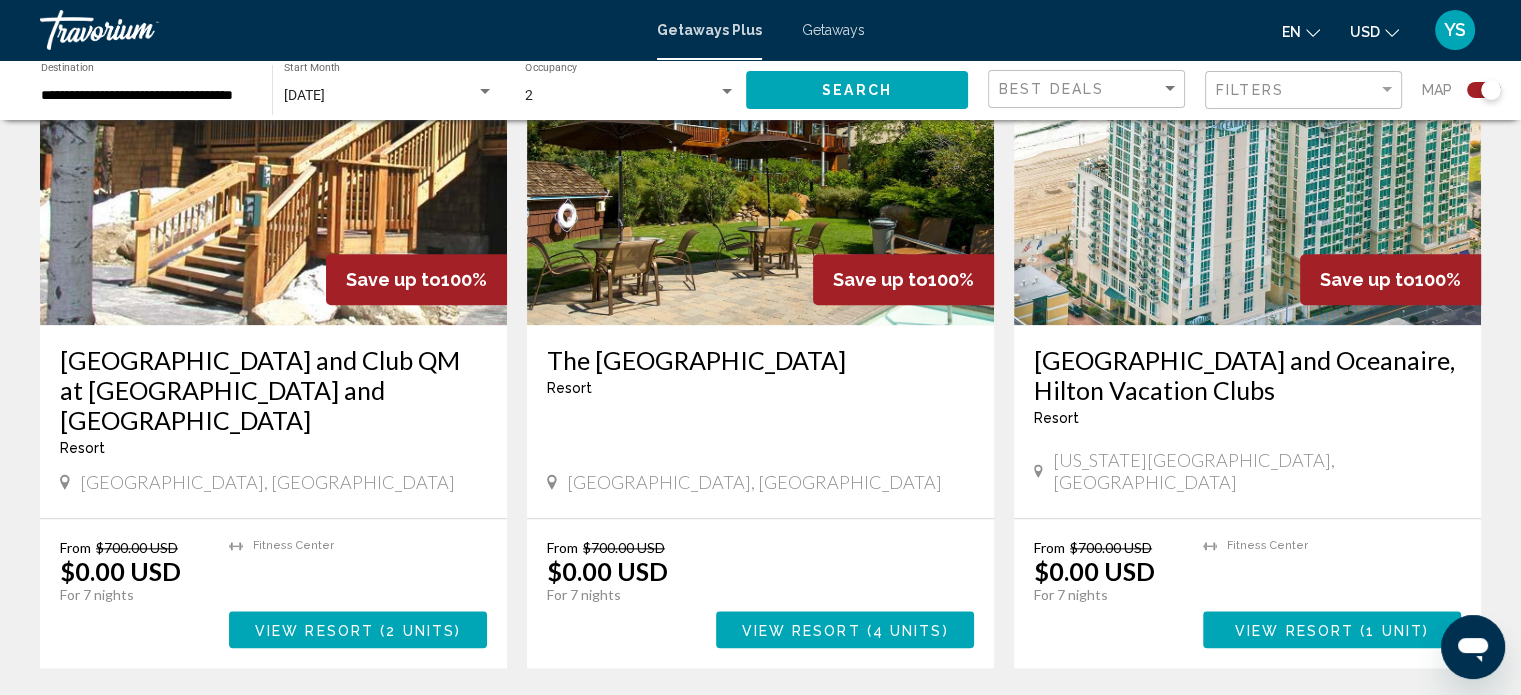 scroll, scrollTop: 2152, scrollLeft: 0, axis: vertical 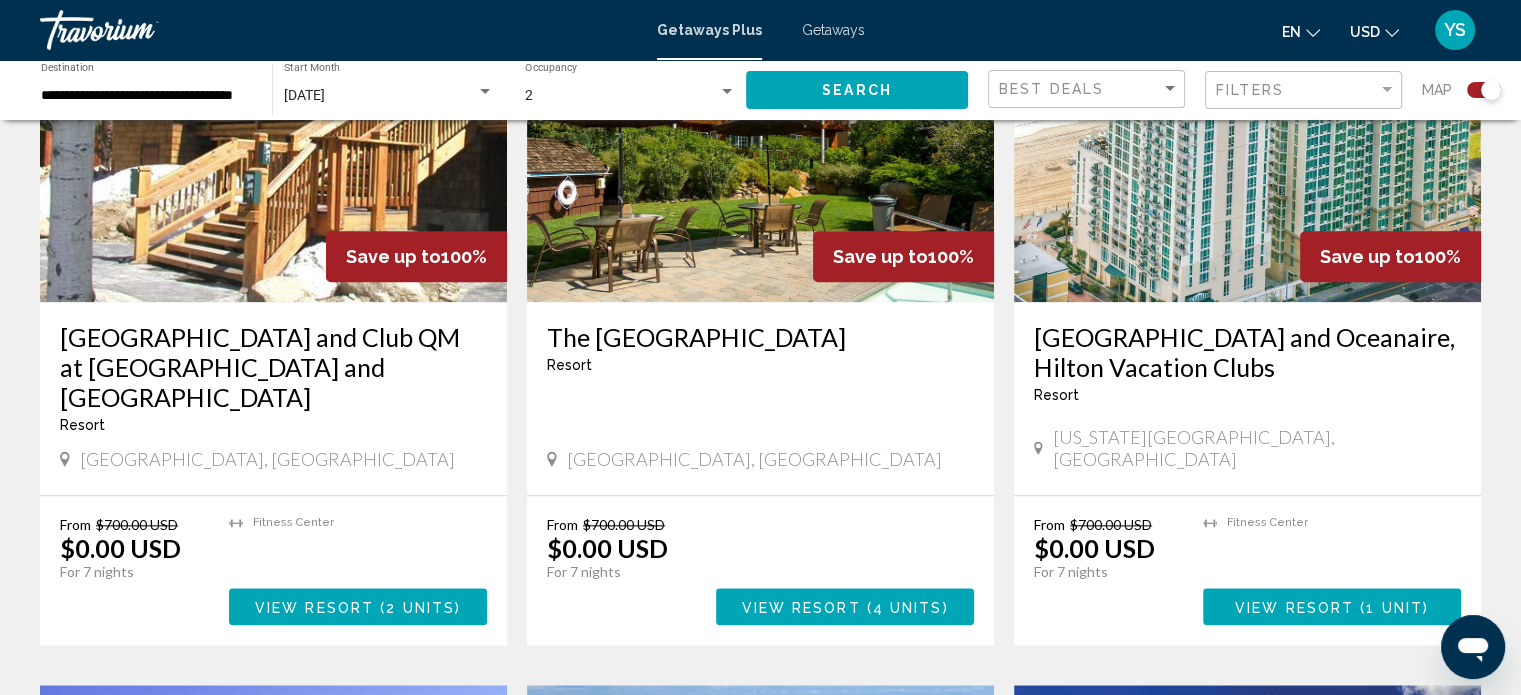 click on "[GEOGRAPHIC_DATA] and Oceanaire, Hilton Vacation Clubs  Resort  -  This is an adults only resort
[US_STATE][GEOGRAPHIC_DATA], [GEOGRAPHIC_DATA]" at bounding box center (1247, 398) 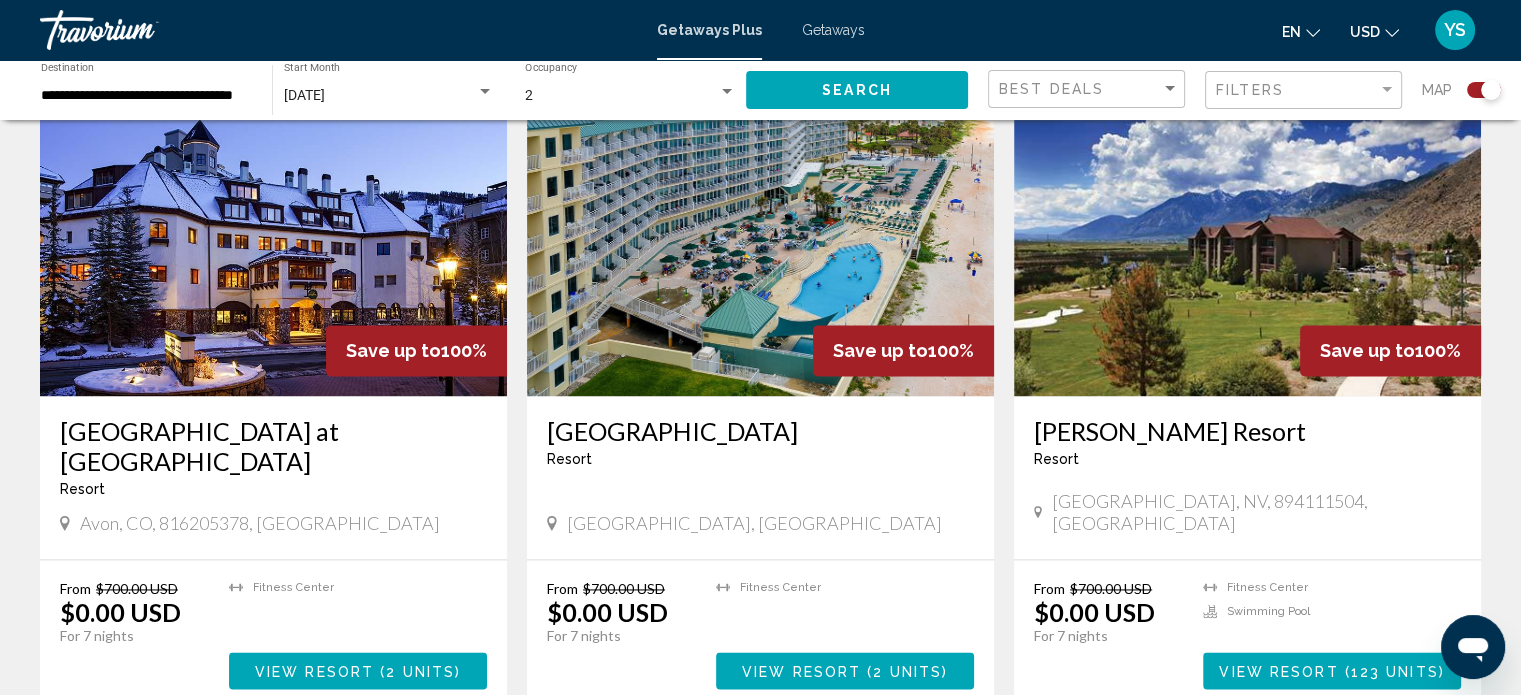 scroll, scrollTop: 3089, scrollLeft: 0, axis: vertical 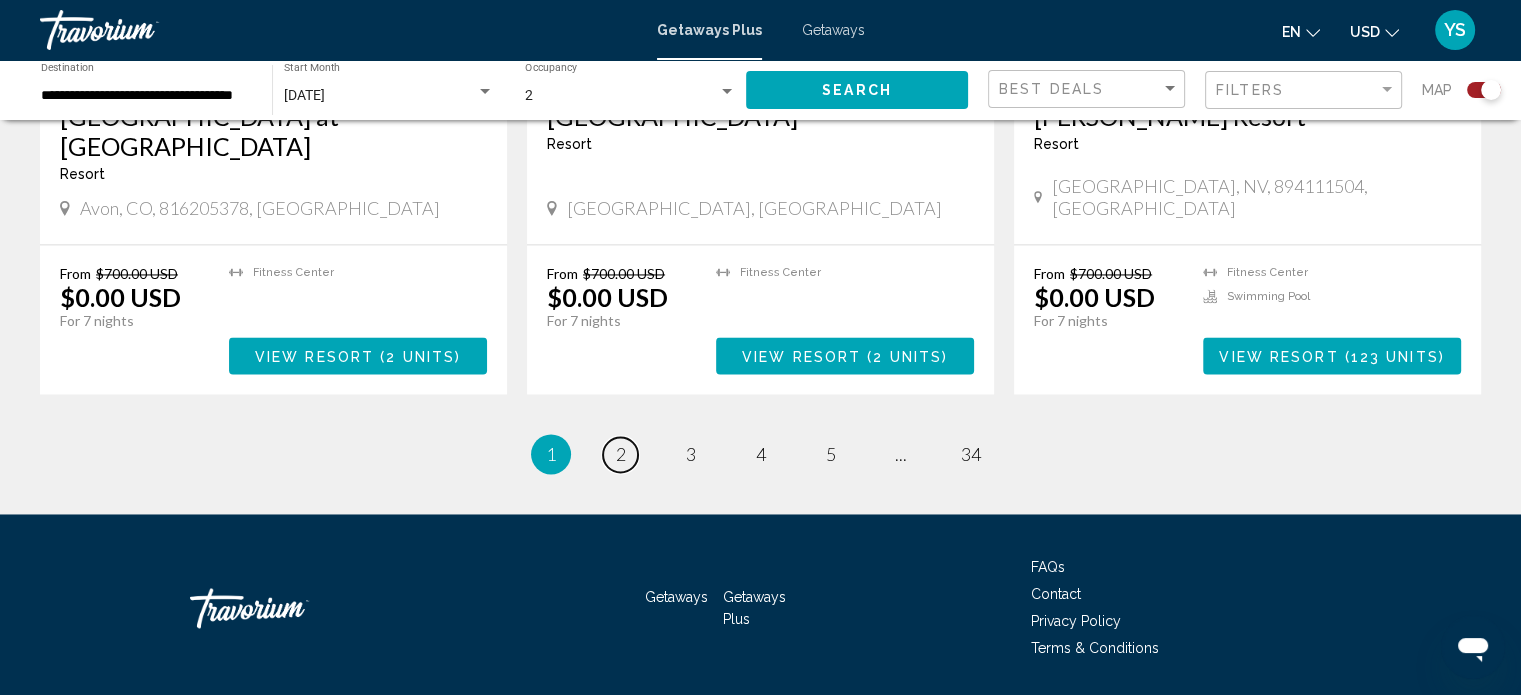 click on "2" at bounding box center [621, 454] 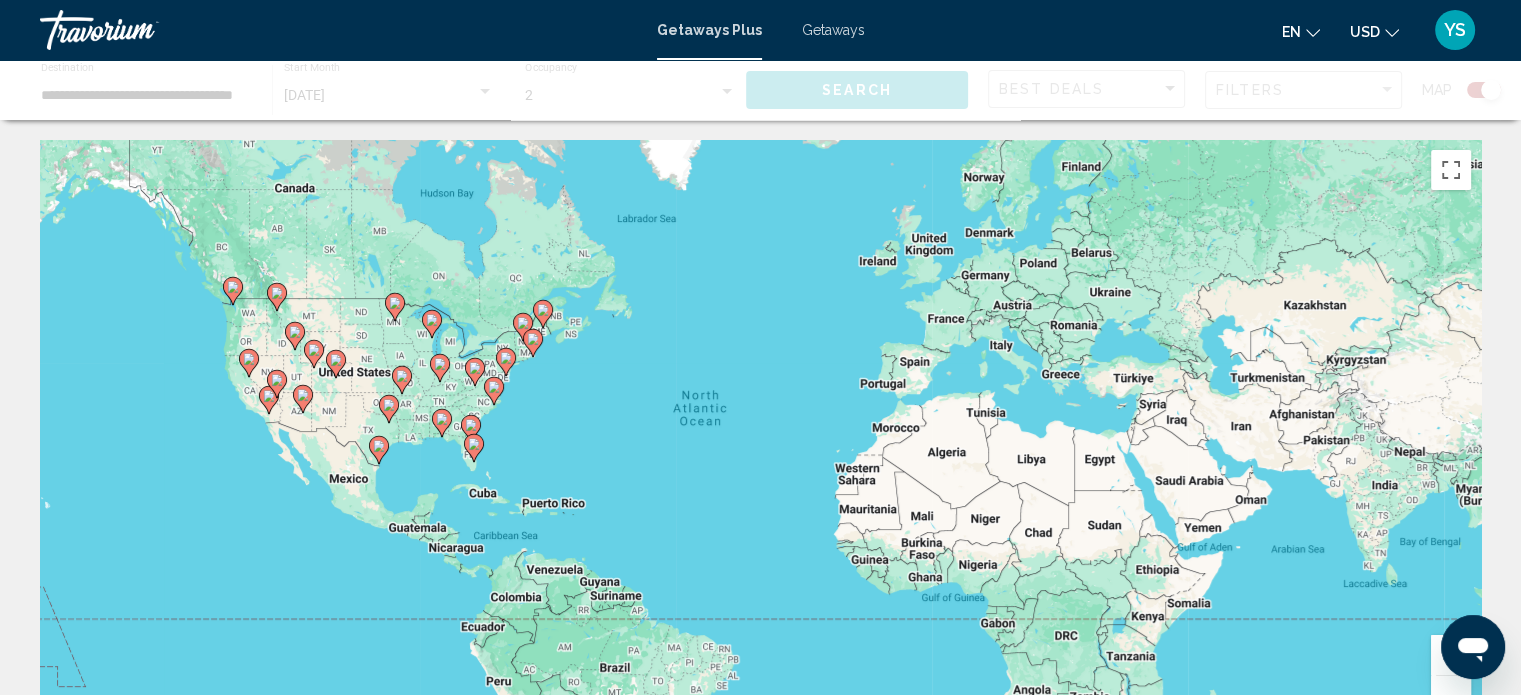 scroll, scrollTop: 429, scrollLeft: 0, axis: vertical 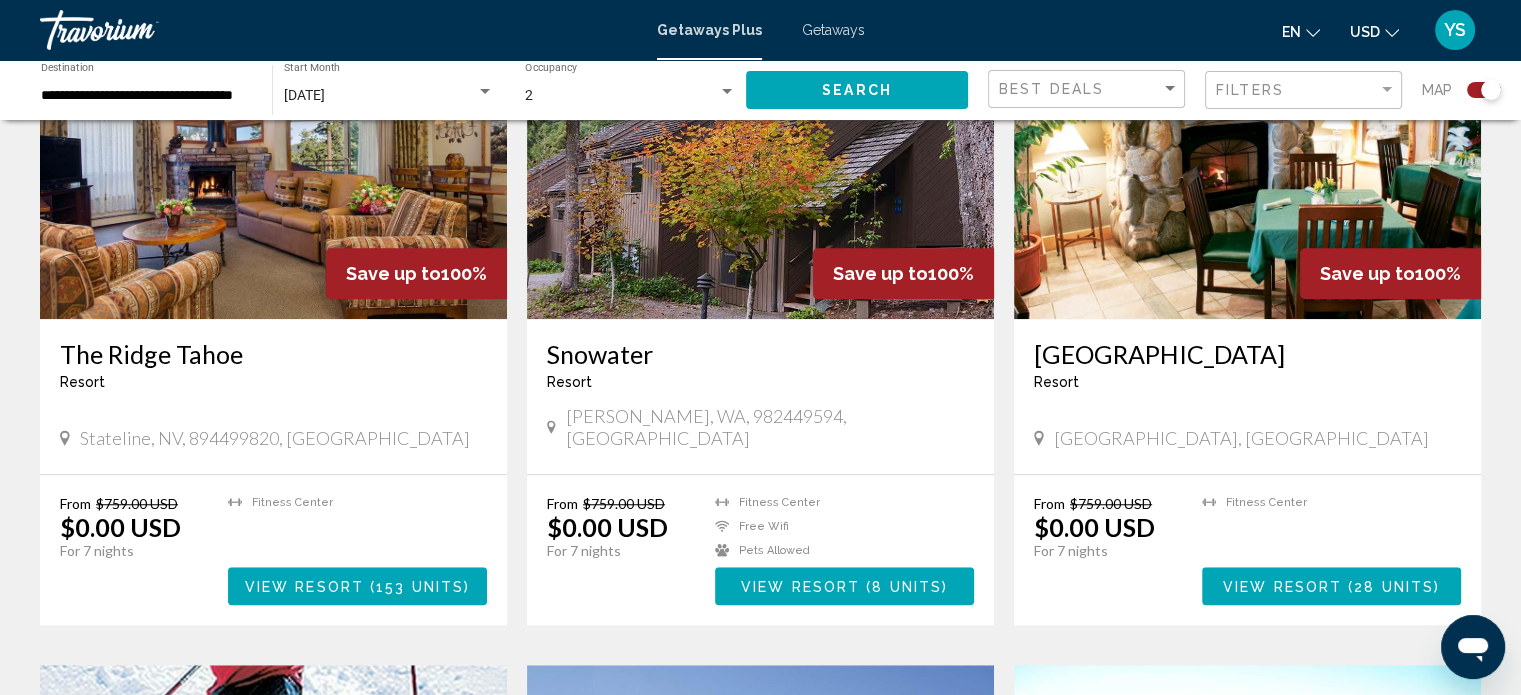 click on "Save up to  100%   [GEOGRAPHIC_DATA]  -  This is an adults only resort
[GEOGRAPHIC_DATA], [GEOGRAPHIC_DATA] From $759.00 USD $0.00 USD For 7 nights You save  $759.00 USD   temp  2
[GEOGRAPHIC_DATA]    ( 28 units )" at bounding box center (1247, 311) 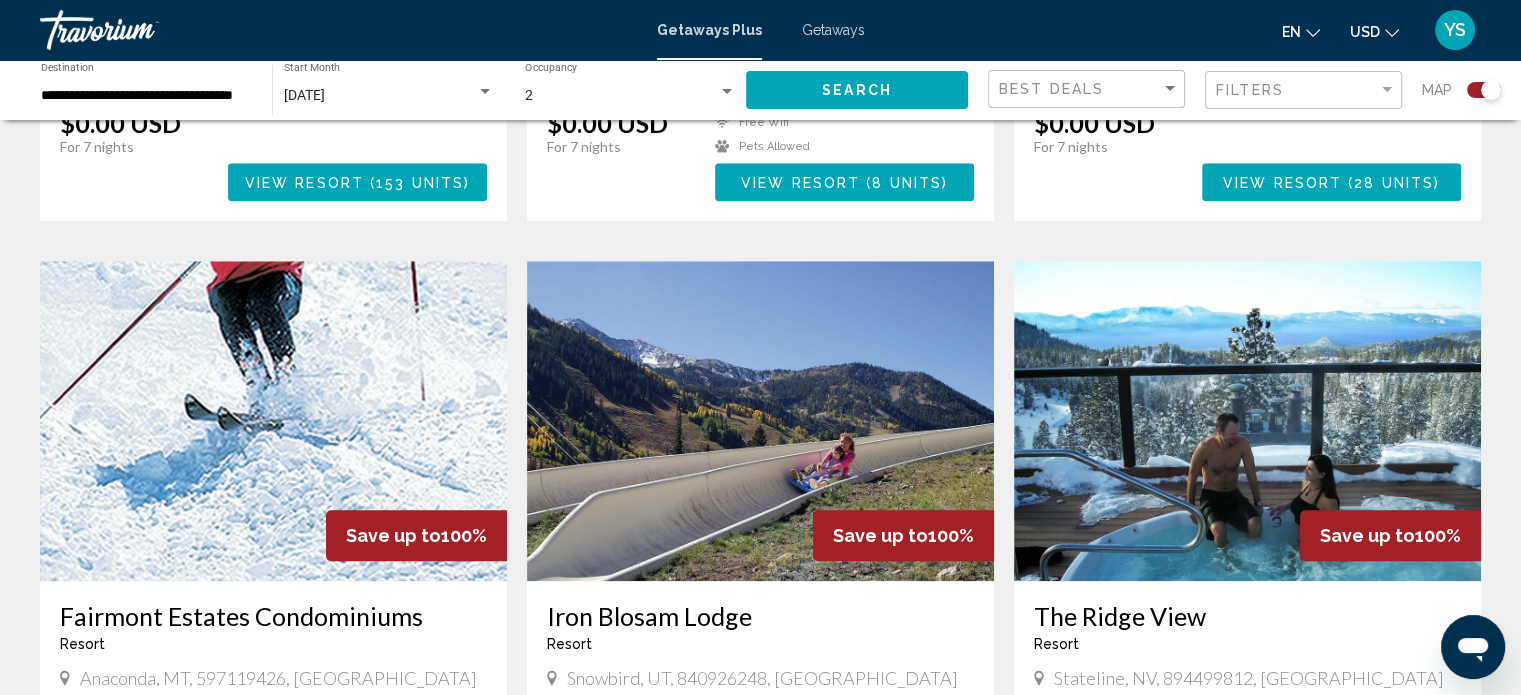 scroll, scrollTop: 1909, scrollLeft: 0, axis: vertical 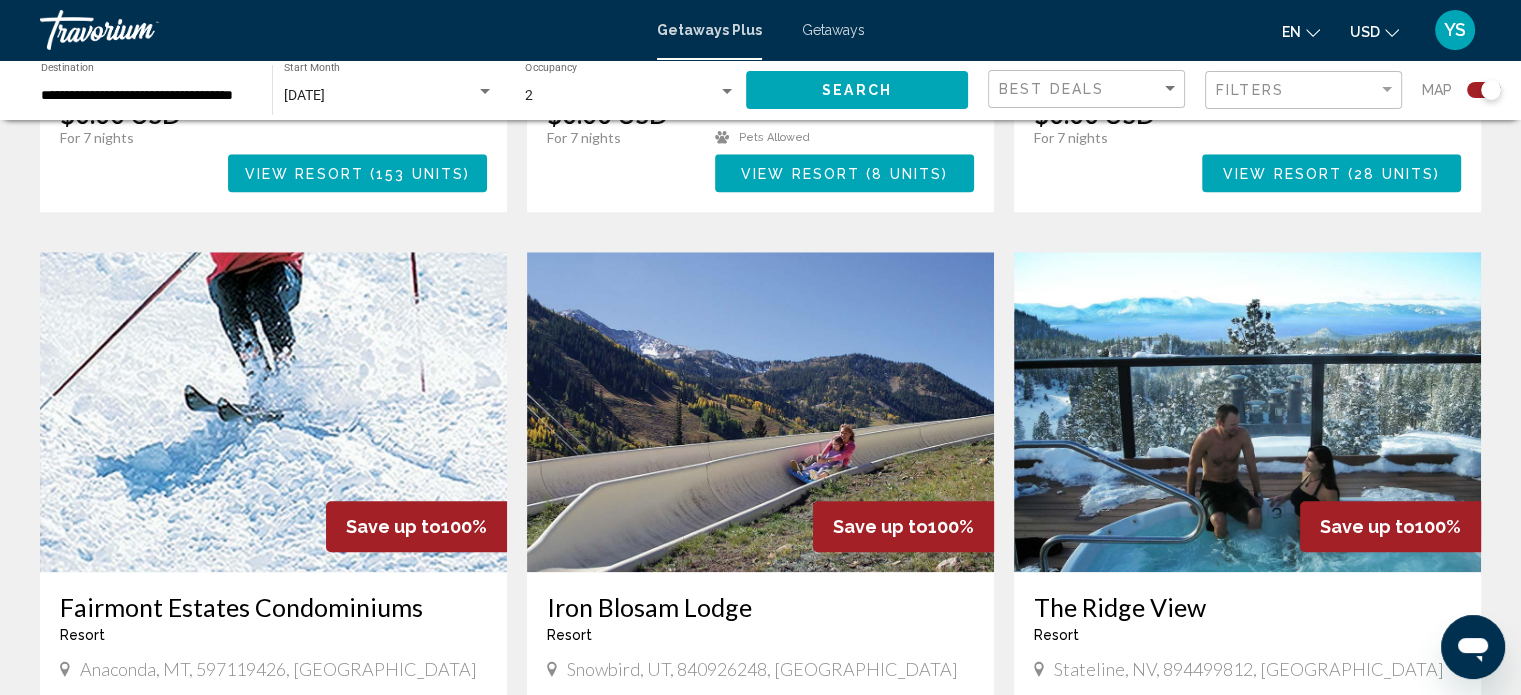 drag, startPoint x: 1504, startPoint y: 409, endPoint x: 1480, endPoint y: 459, distance: 55.461697 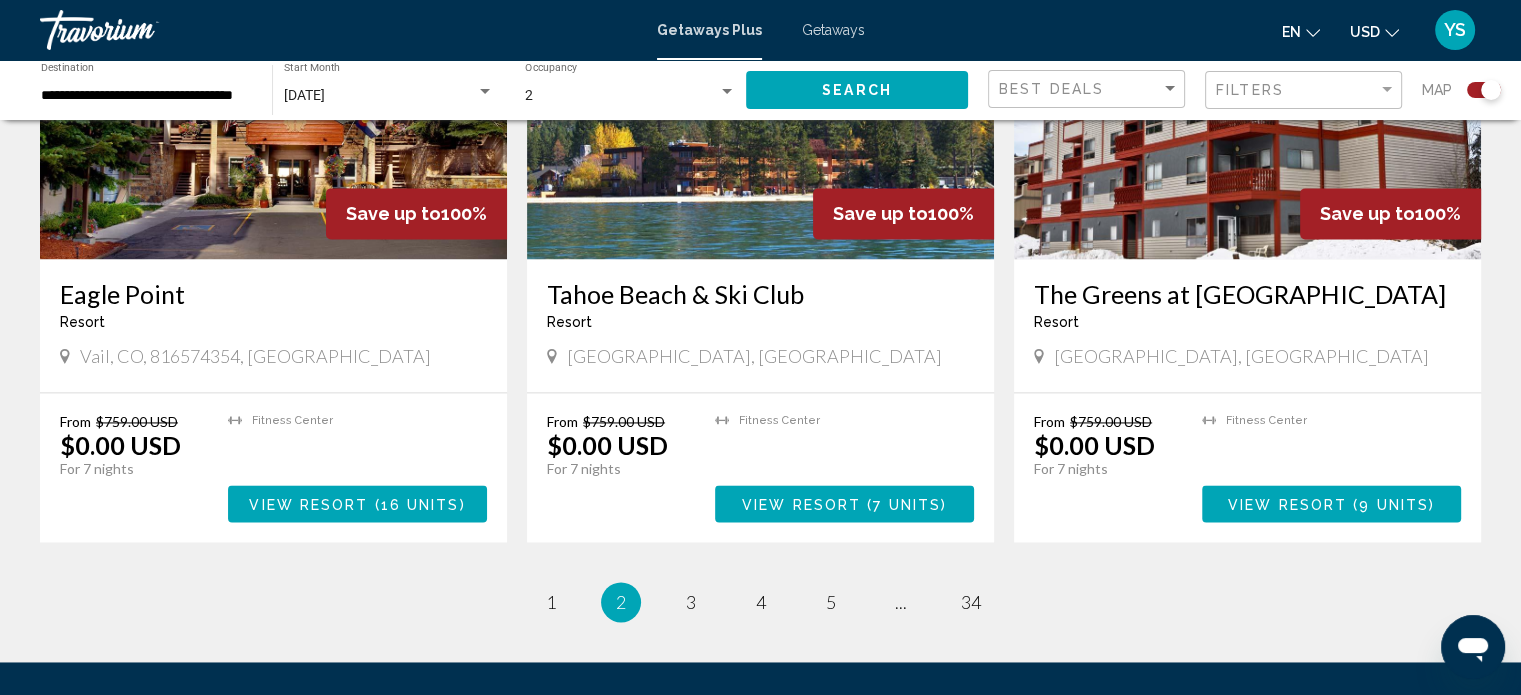 scroll, scrollTop: 2870, scrollLeft: 0, axis: vertical 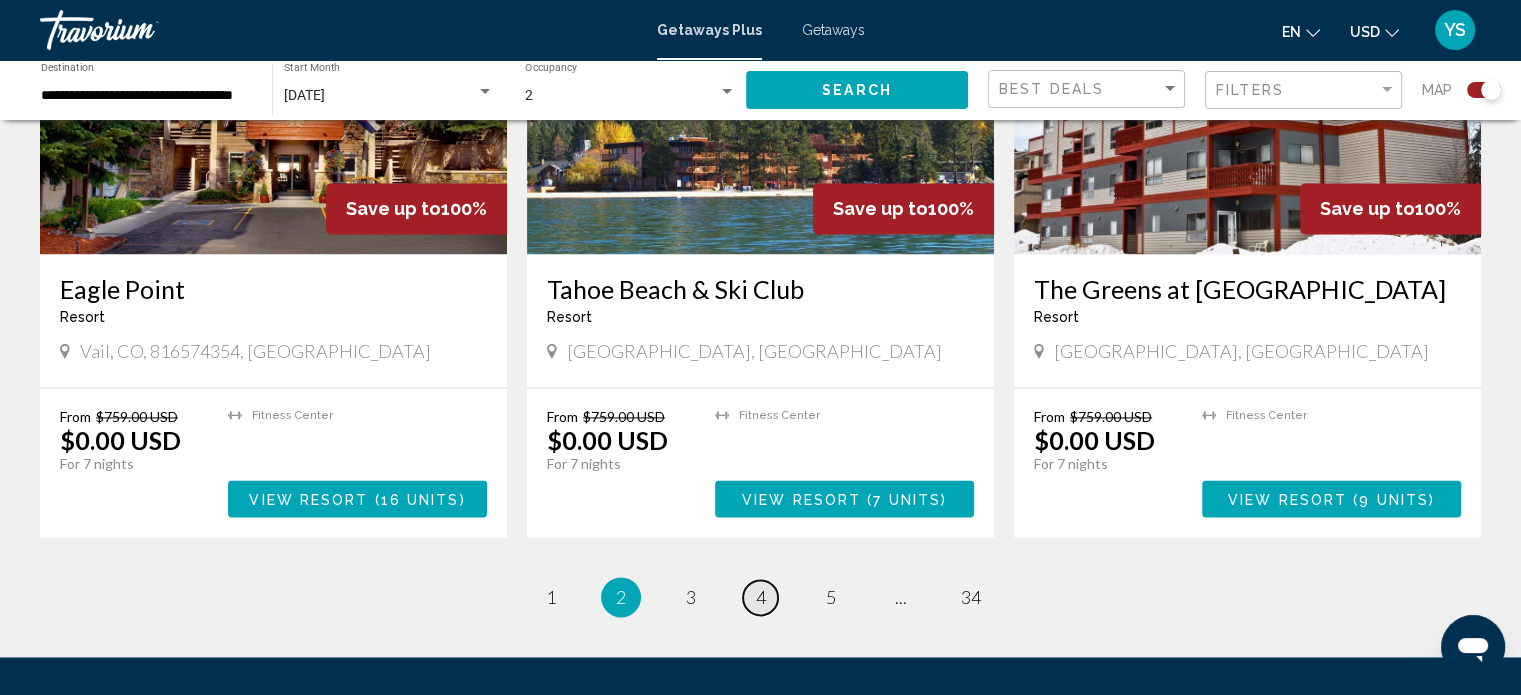 click on "page  4" at bounding box center [760, 597] 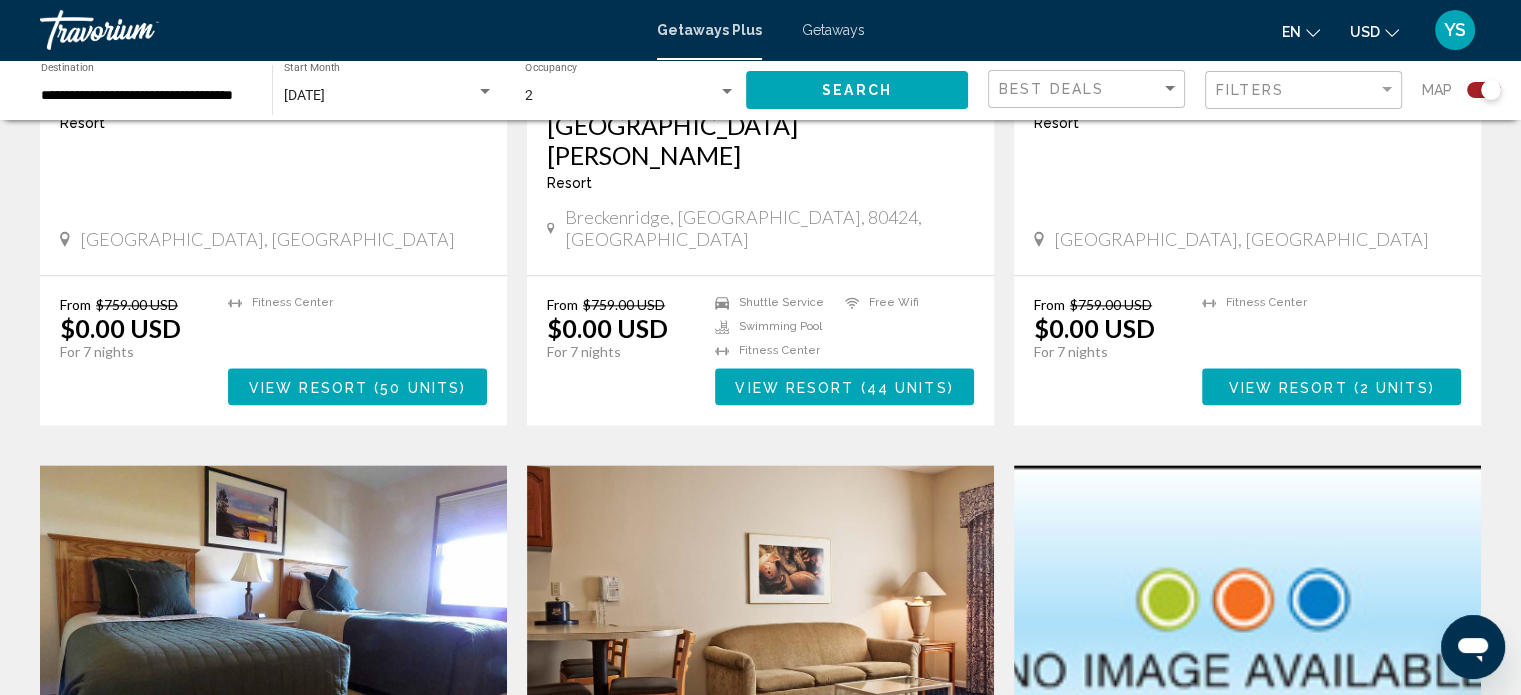 scroll, scrollTop: 3029, scrollLeft: 0, axis: vertical 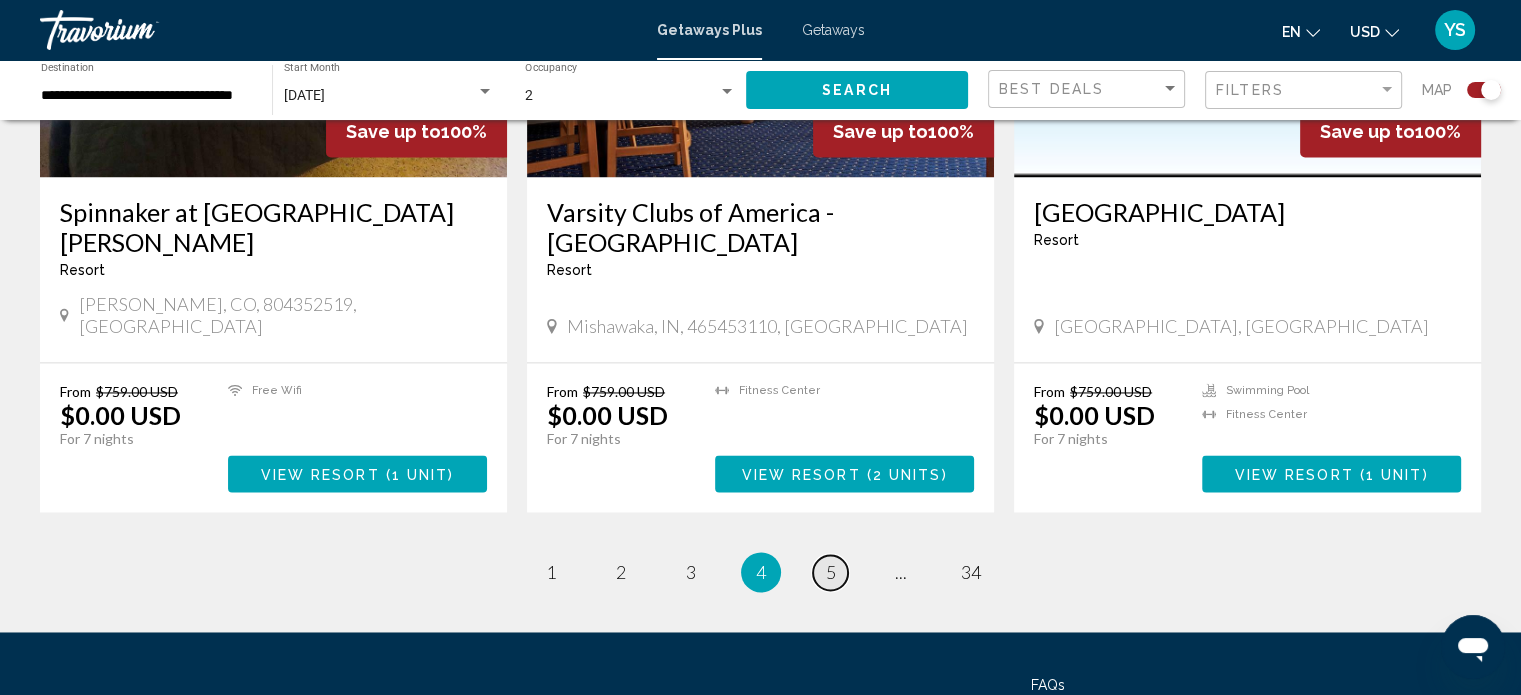 click on "5" at bounding box center [831, 572] 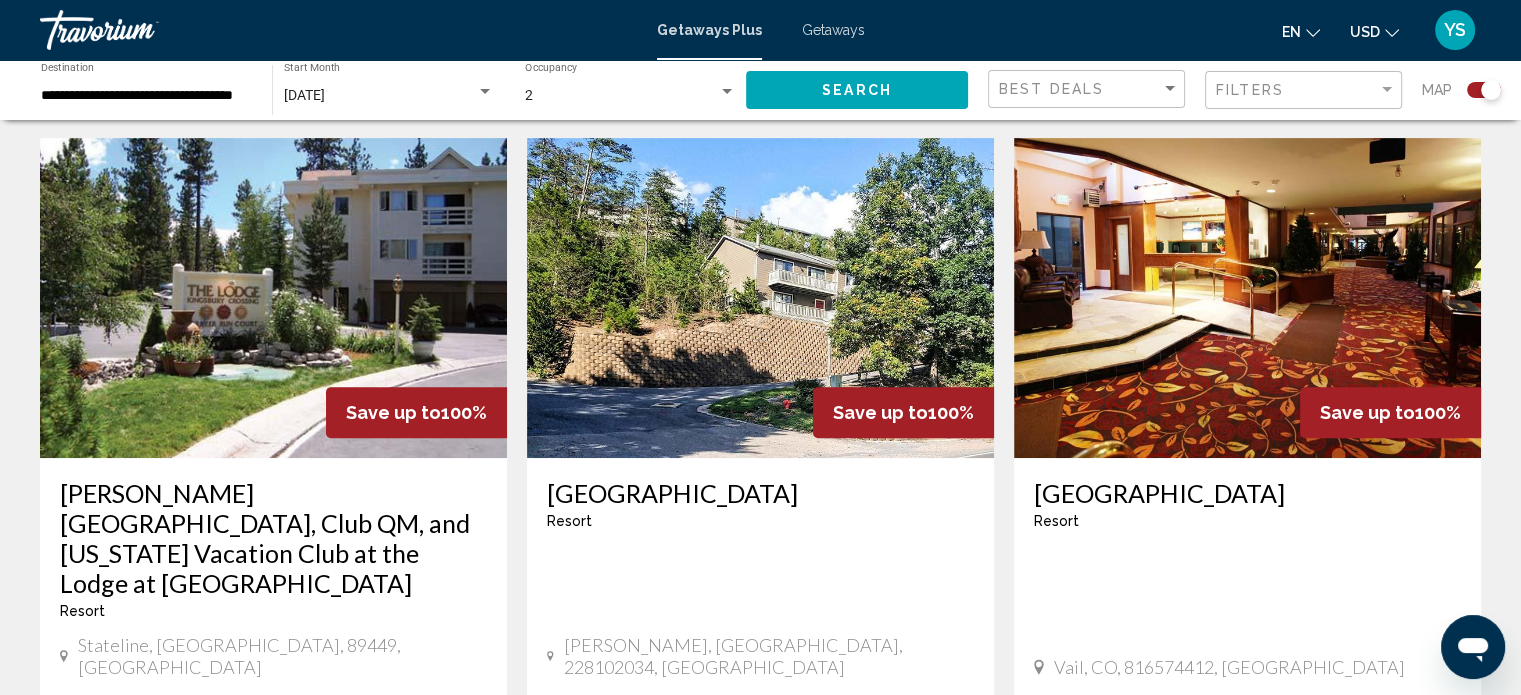 scroll, scrollTop: 0, scrollLeft: 0, axis: both 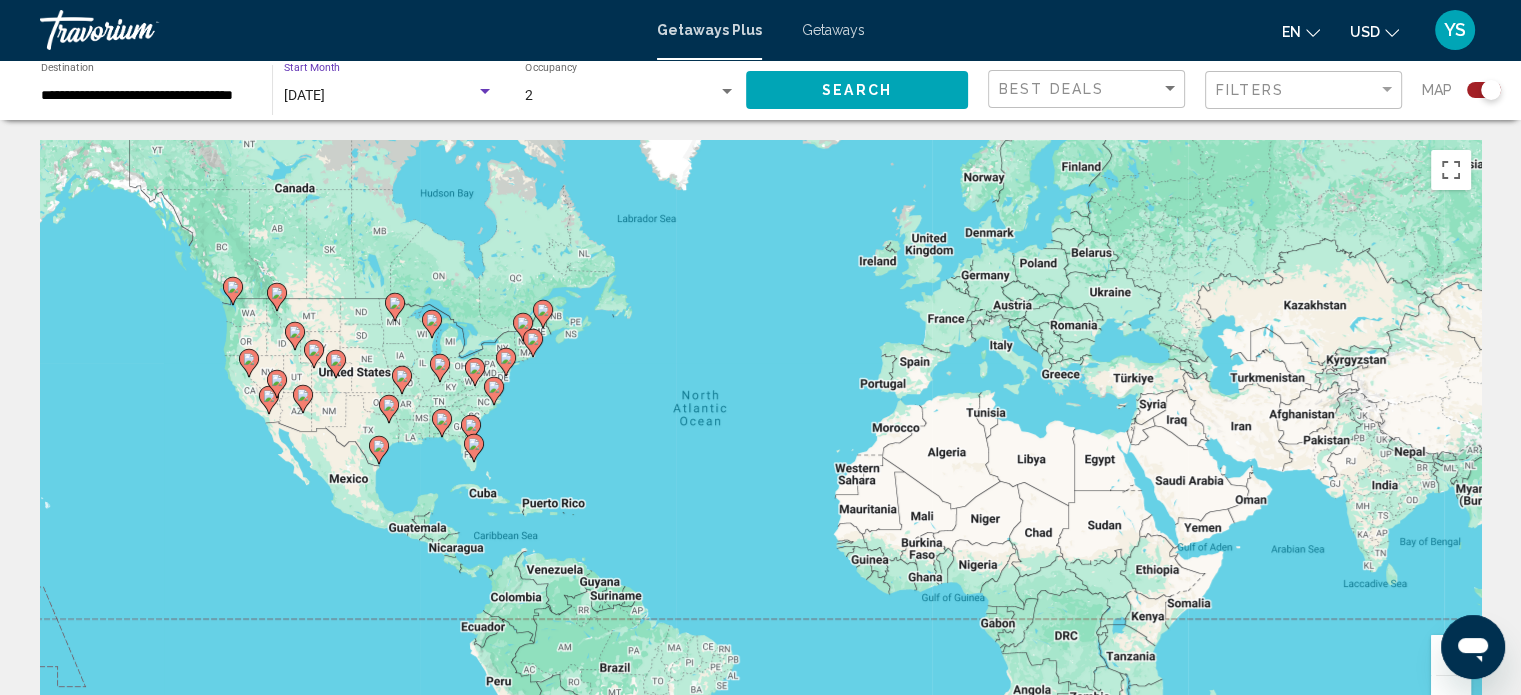click at bounding box center [485, 92] 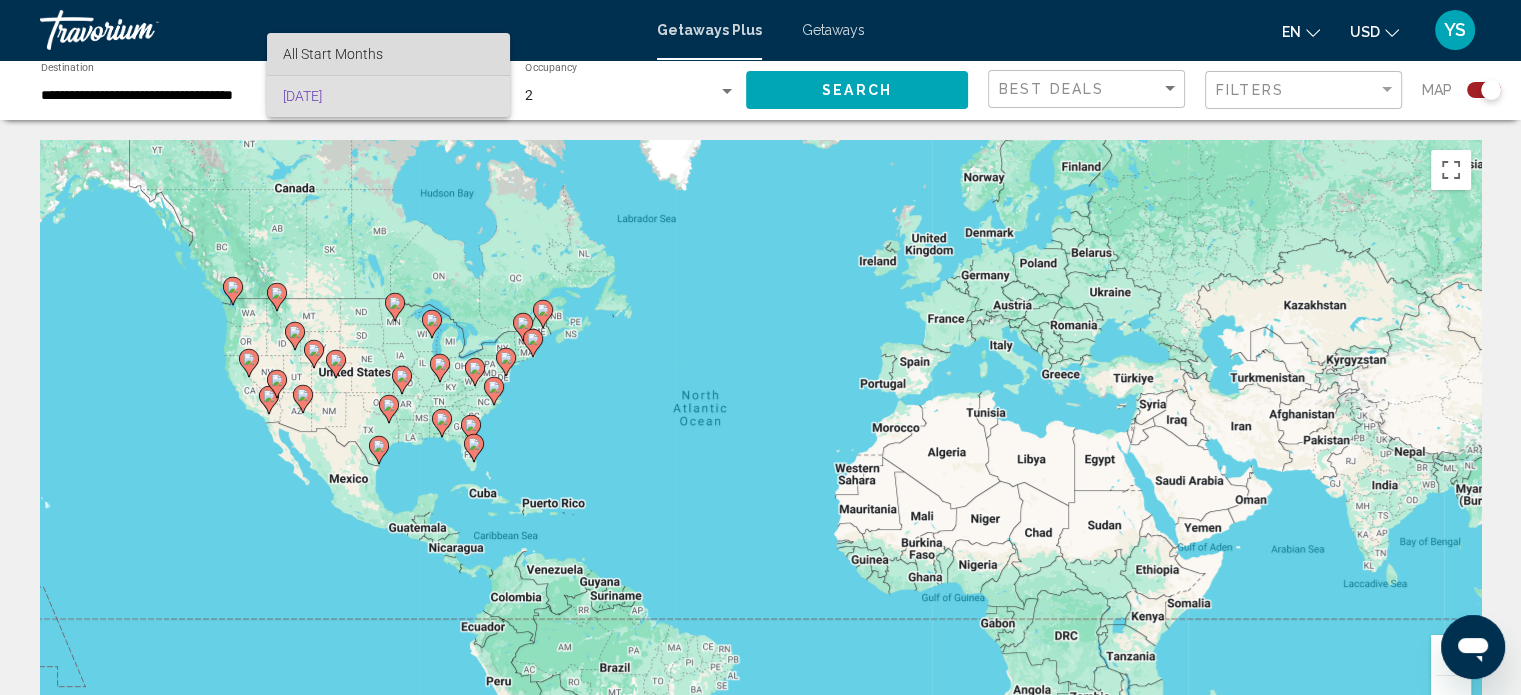 click on "All Start Months" at bounding box center (388, 54) 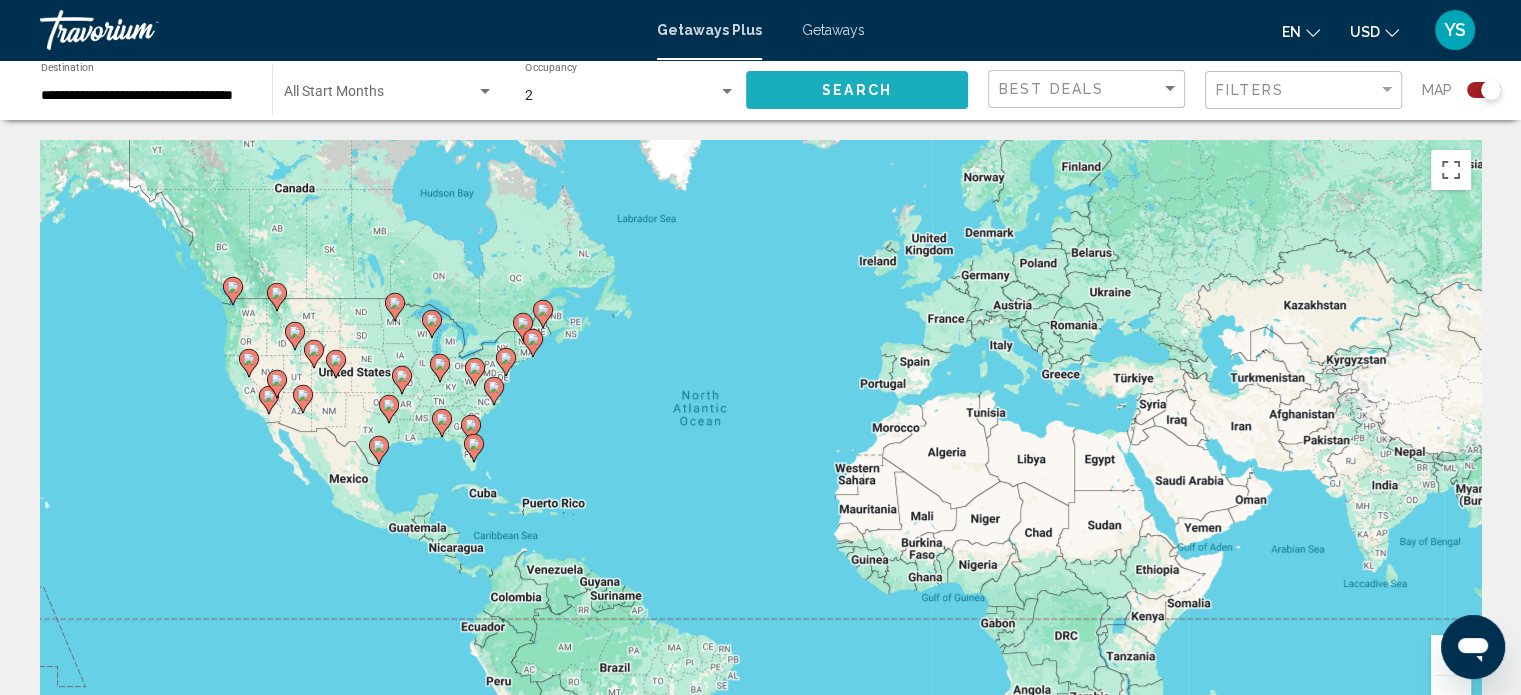 click on "Search" 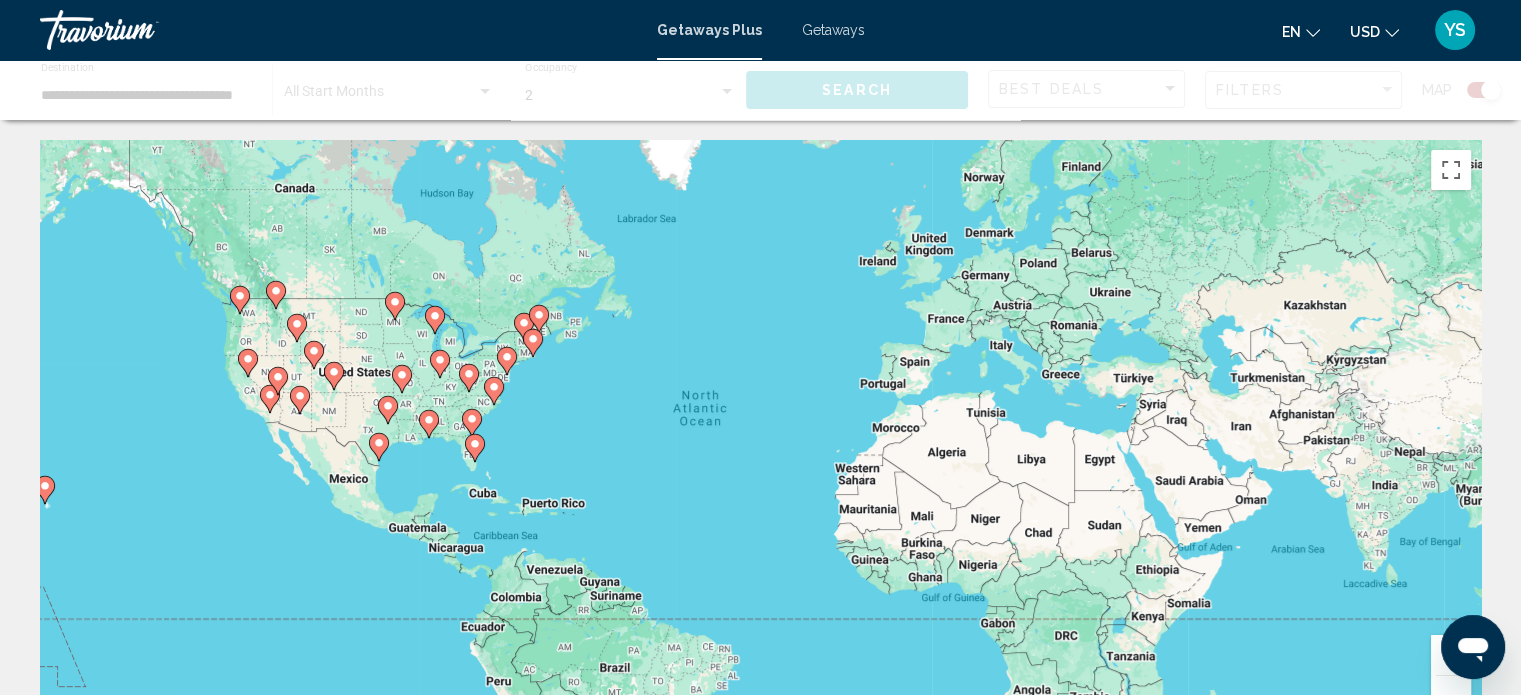 scroll, scrollTop: 429, scrollLeft: 0, axis: vertical 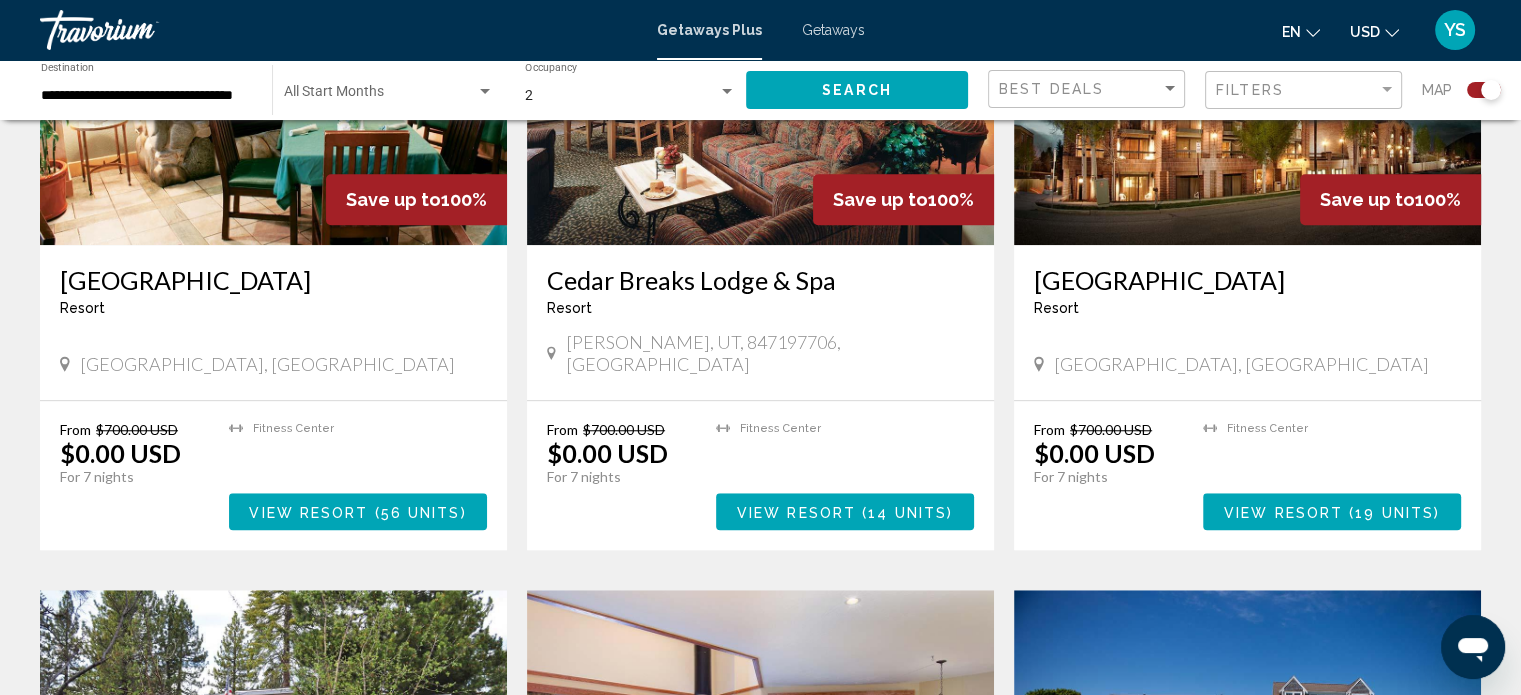 click on "From $700.00 USD $0.00 USD For 7 nights You save  $700.00 USD   temp  2
[GEOGRAPHIC_DATA]    ( 19 units )" at bounding box center [1247, 475] 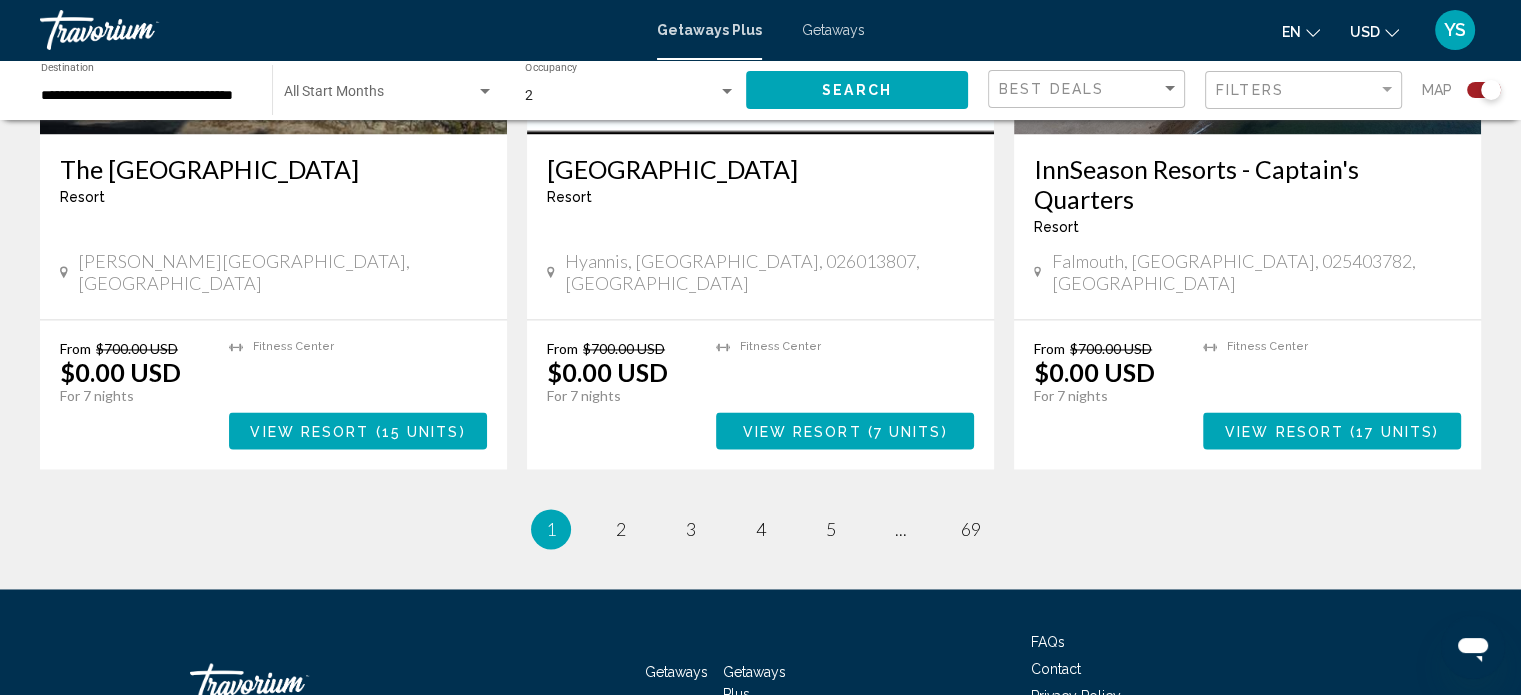 scroll, scrollTop: 3060, scrollLeft: 0, axis: vertical 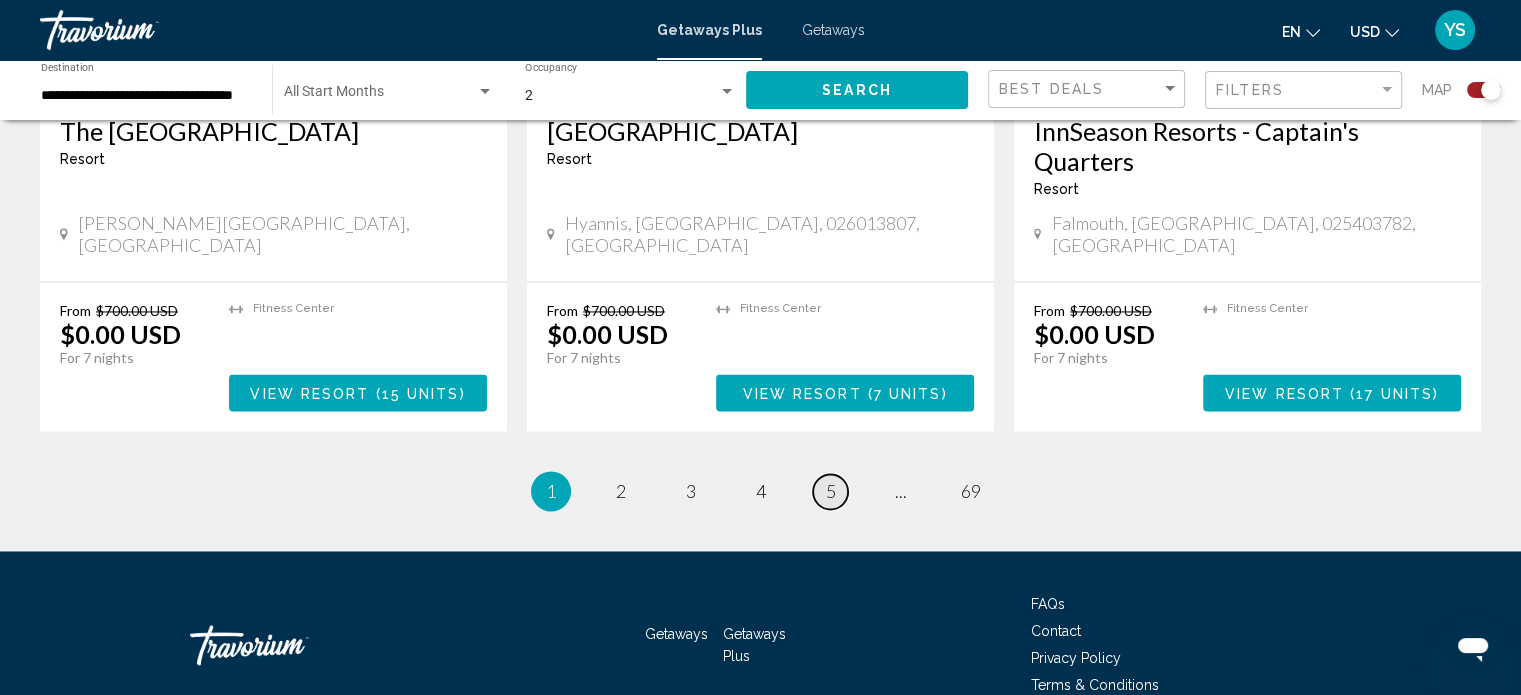 click on "5" at bounding box center [831, 491] 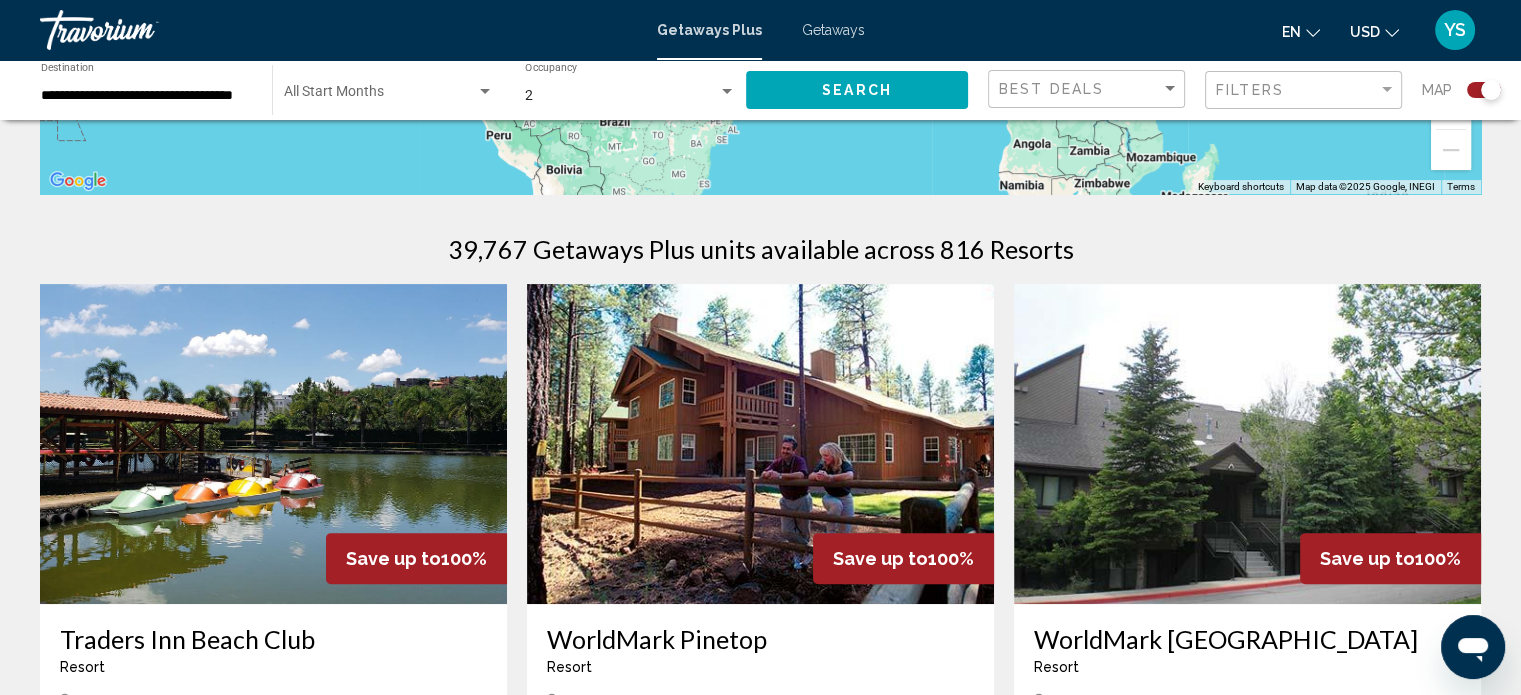 scroll, scrollTop: 0, scrollLeft: 0, axis: both 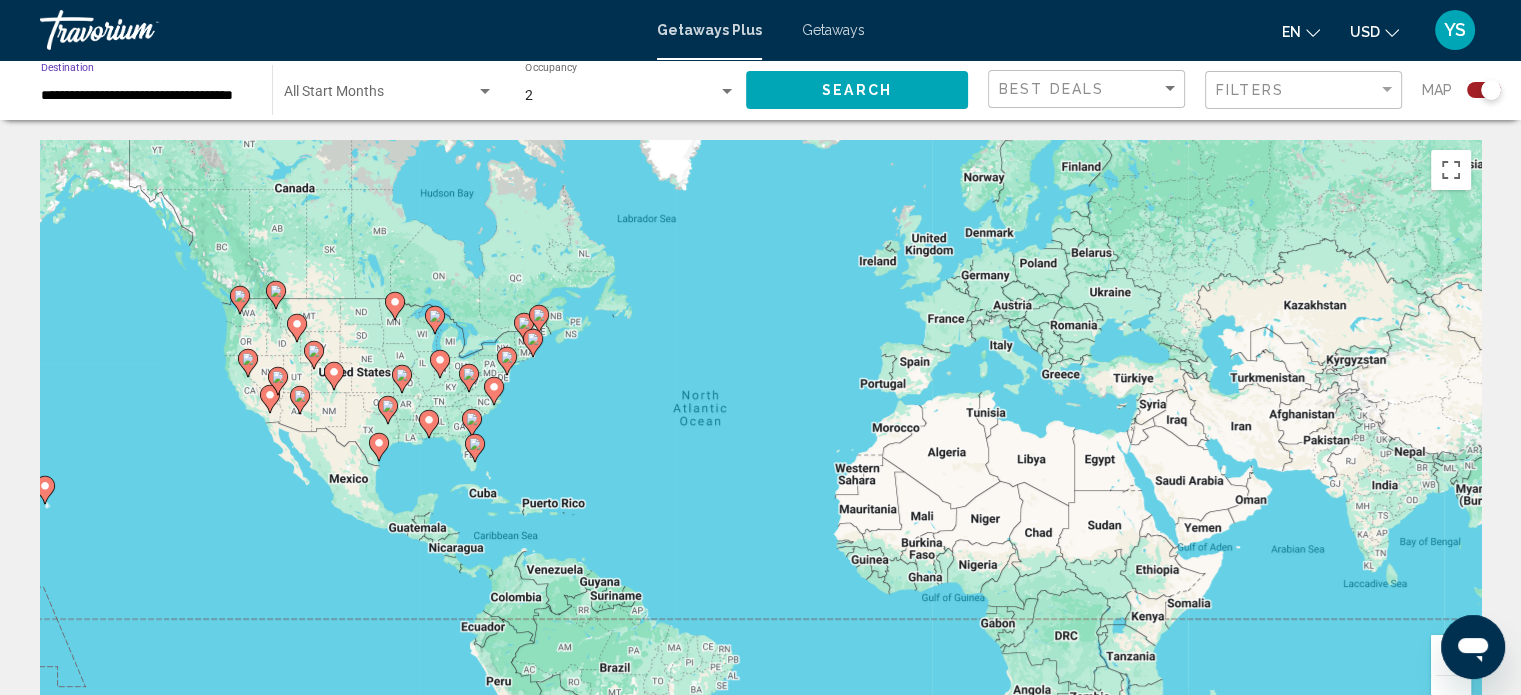 click on "**********" at bounding box center [146, 96] 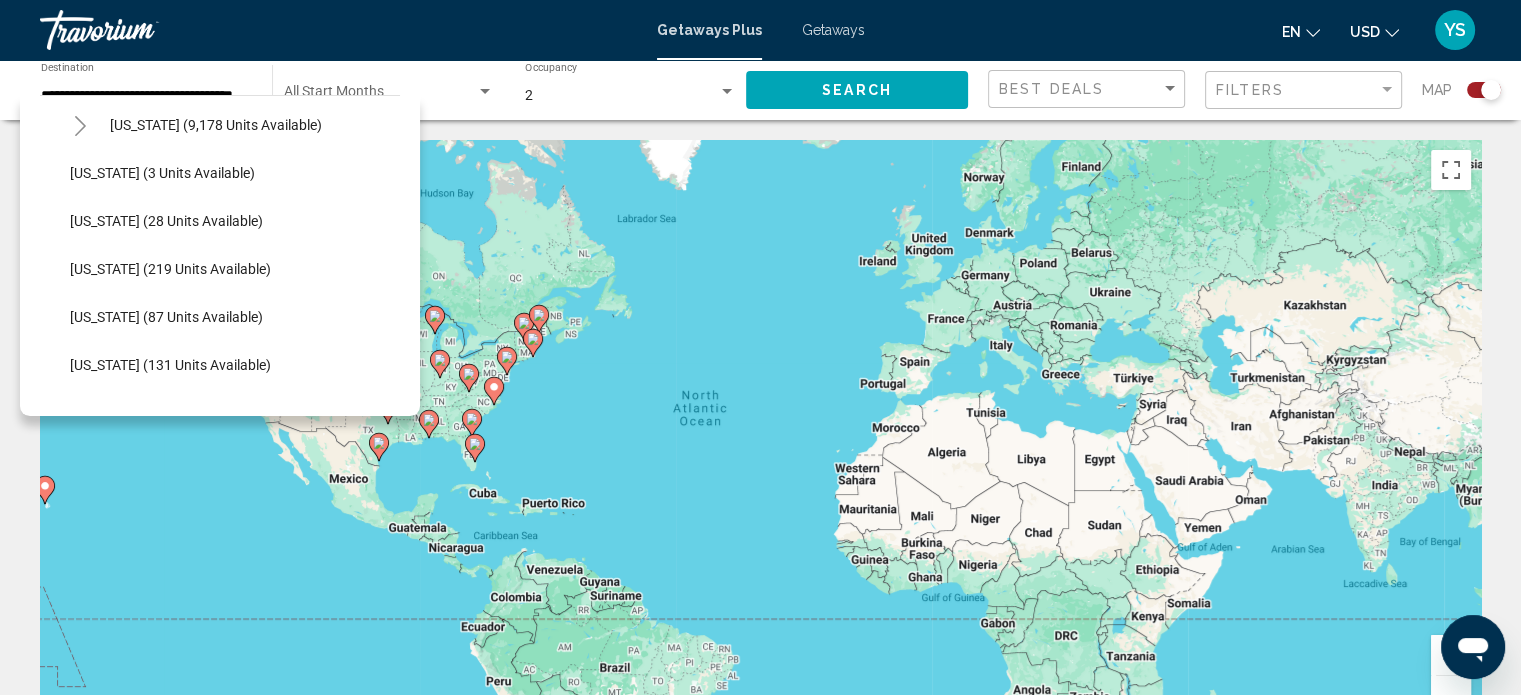 scroll, scrollTop: 308, scrollLeft: 0, axis: vertical 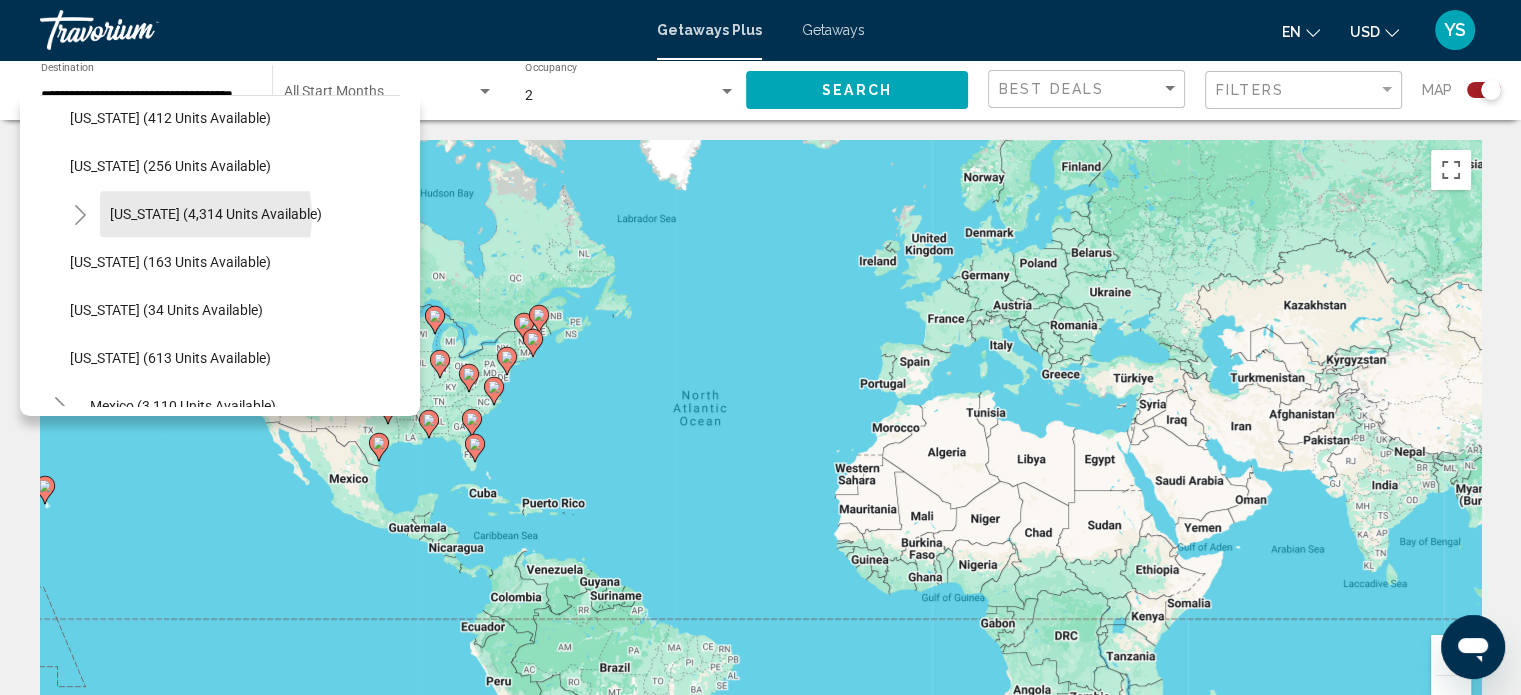 click on "[US_STATE] (4,314 units available)" 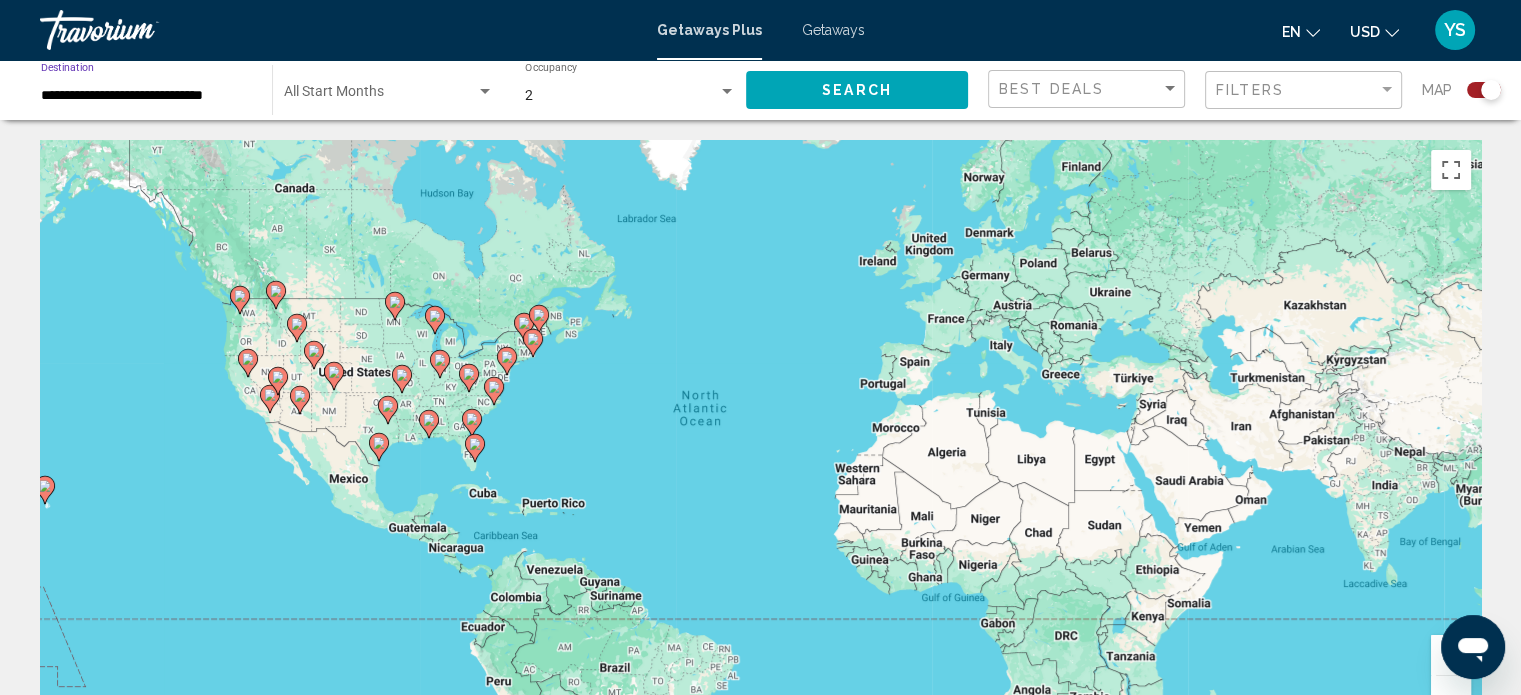 scroll, scrollTop: 608, scrollLeft: 0, axis: vertical 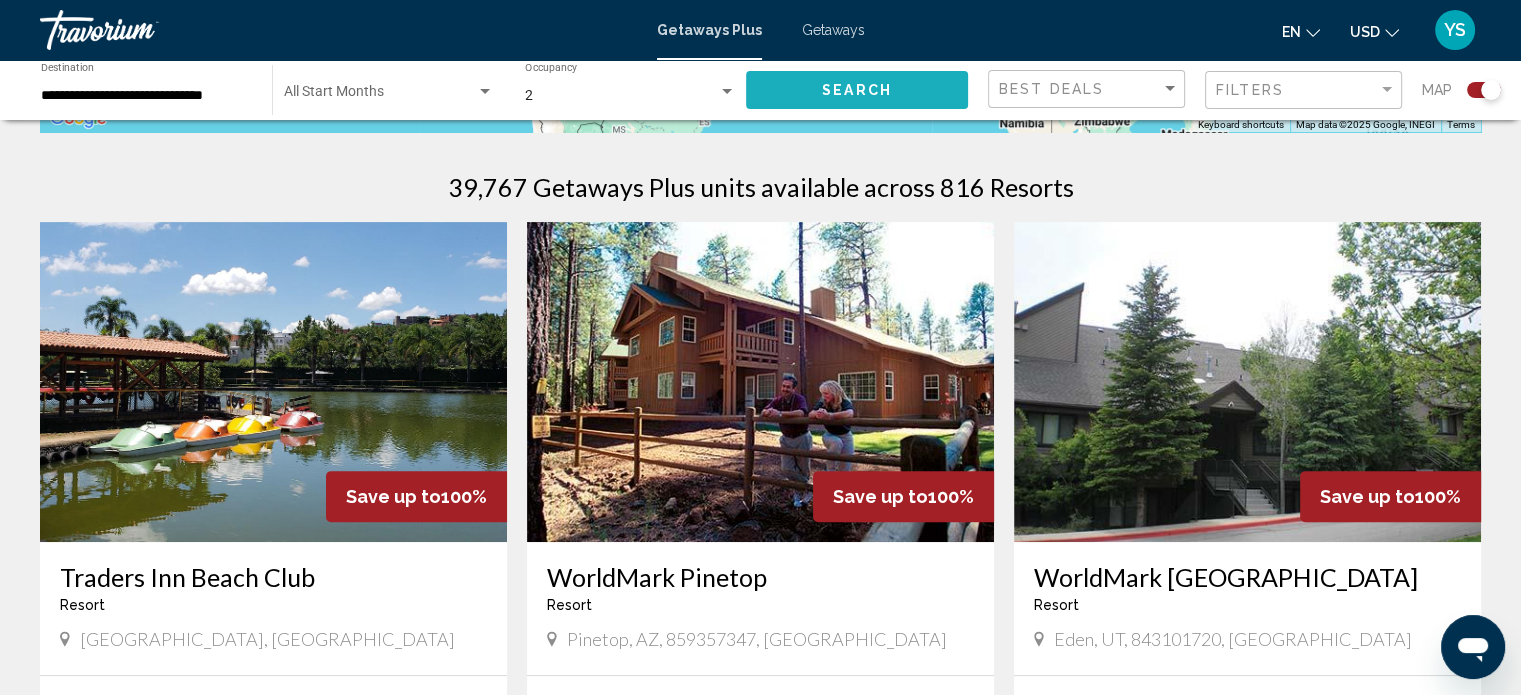 click on "Search" 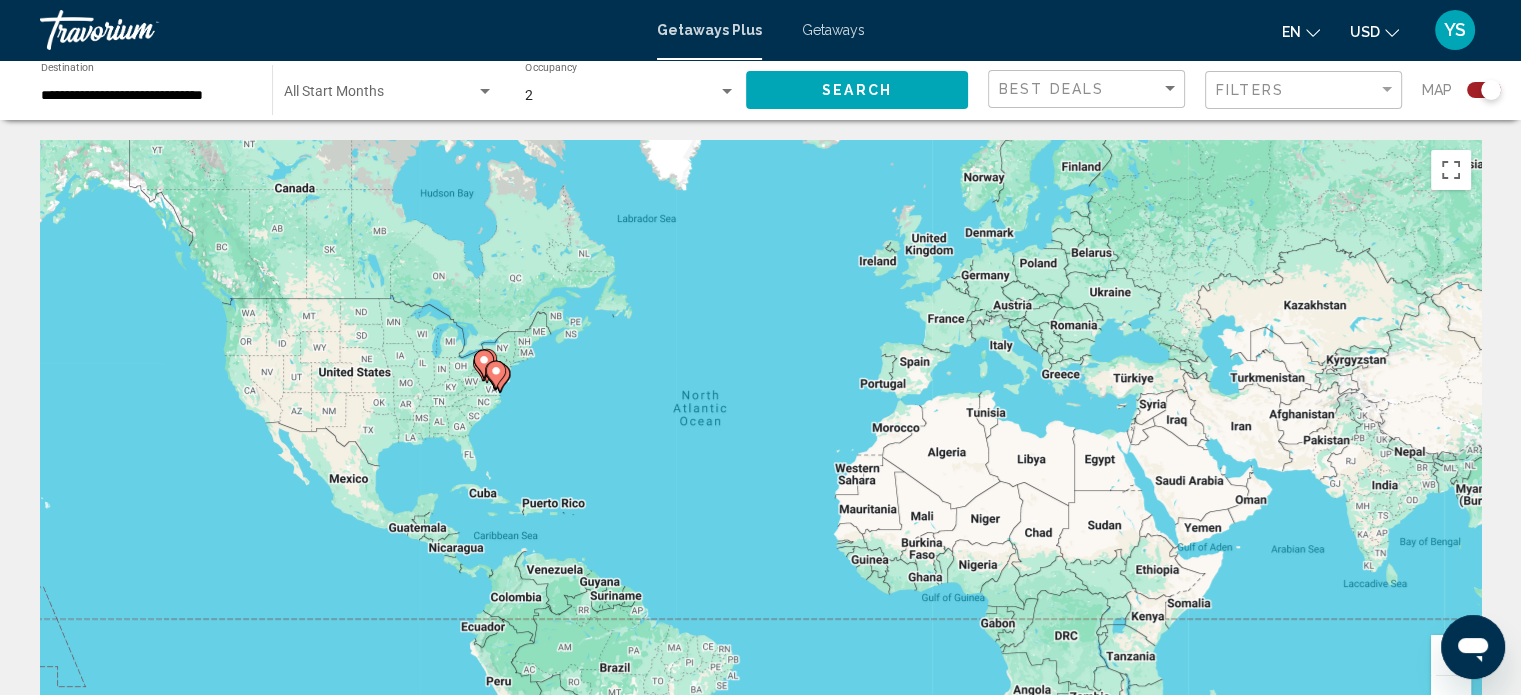 scroll, scrollTop: 608, scrollLeft: 0, axis: vertical 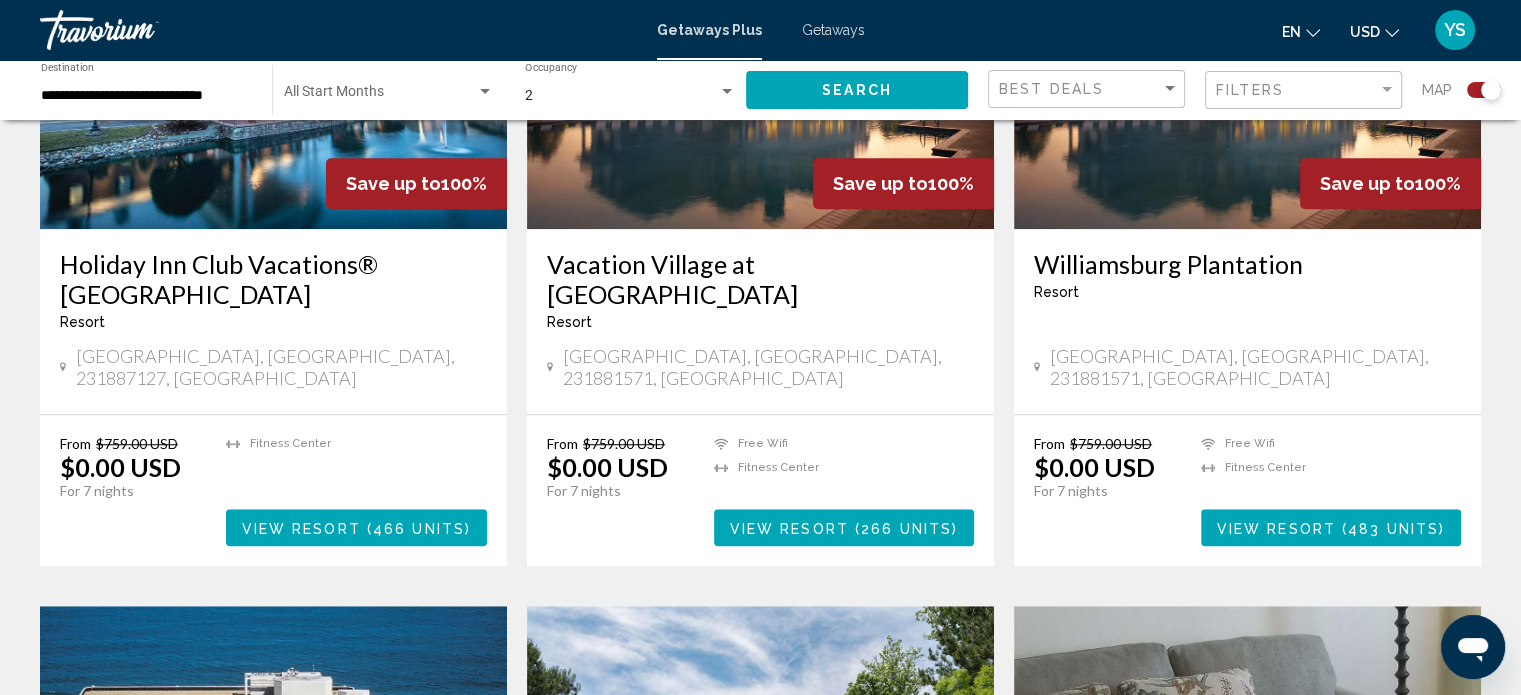 click on "[GEOGRAPHIC_DATA]  -  This is an adults only resort
[GEOGRAPHIC_DATA], [GEOGRAPHIC_DATA], 231881571, [GEOGRAPHIC_DATA]" at bounding box center [1247, 321] 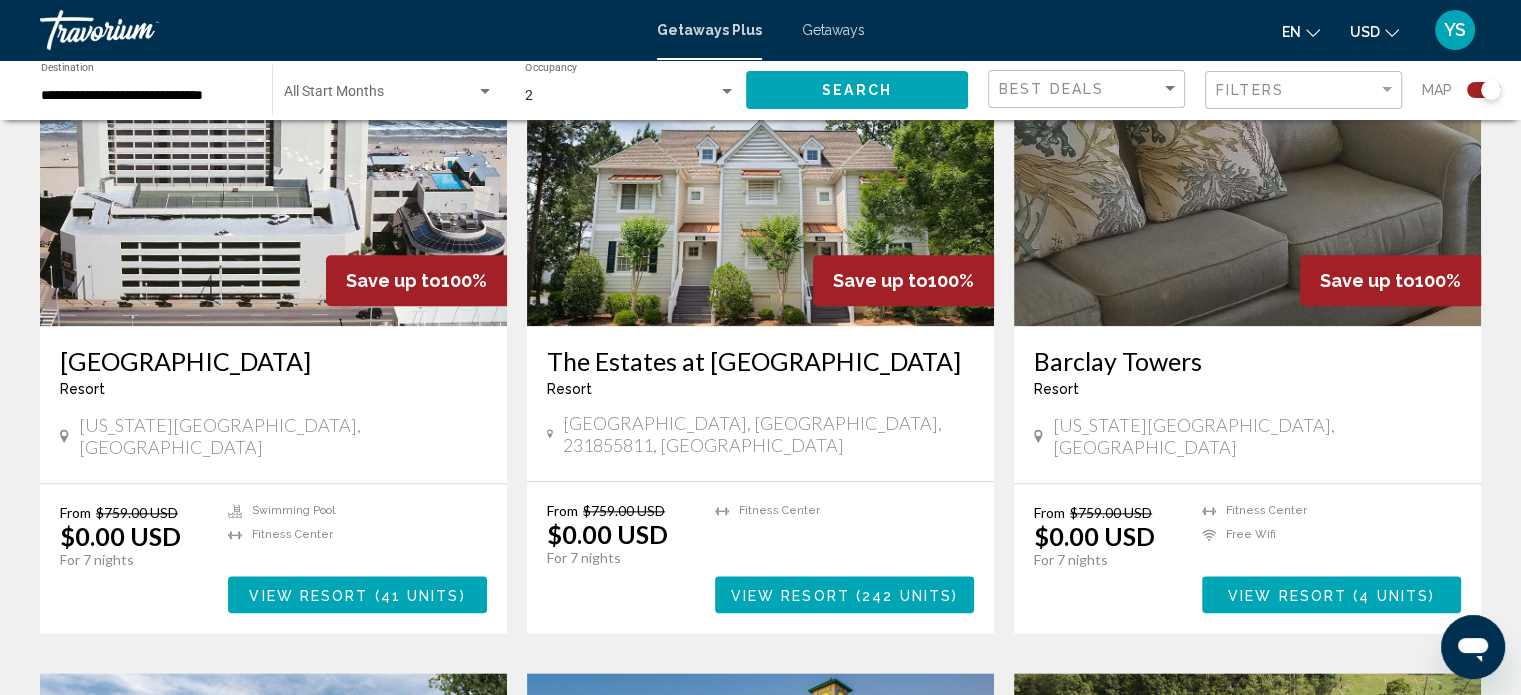 scroll, scrollTop: 2215, scrollLeft: 0, axis: vertical 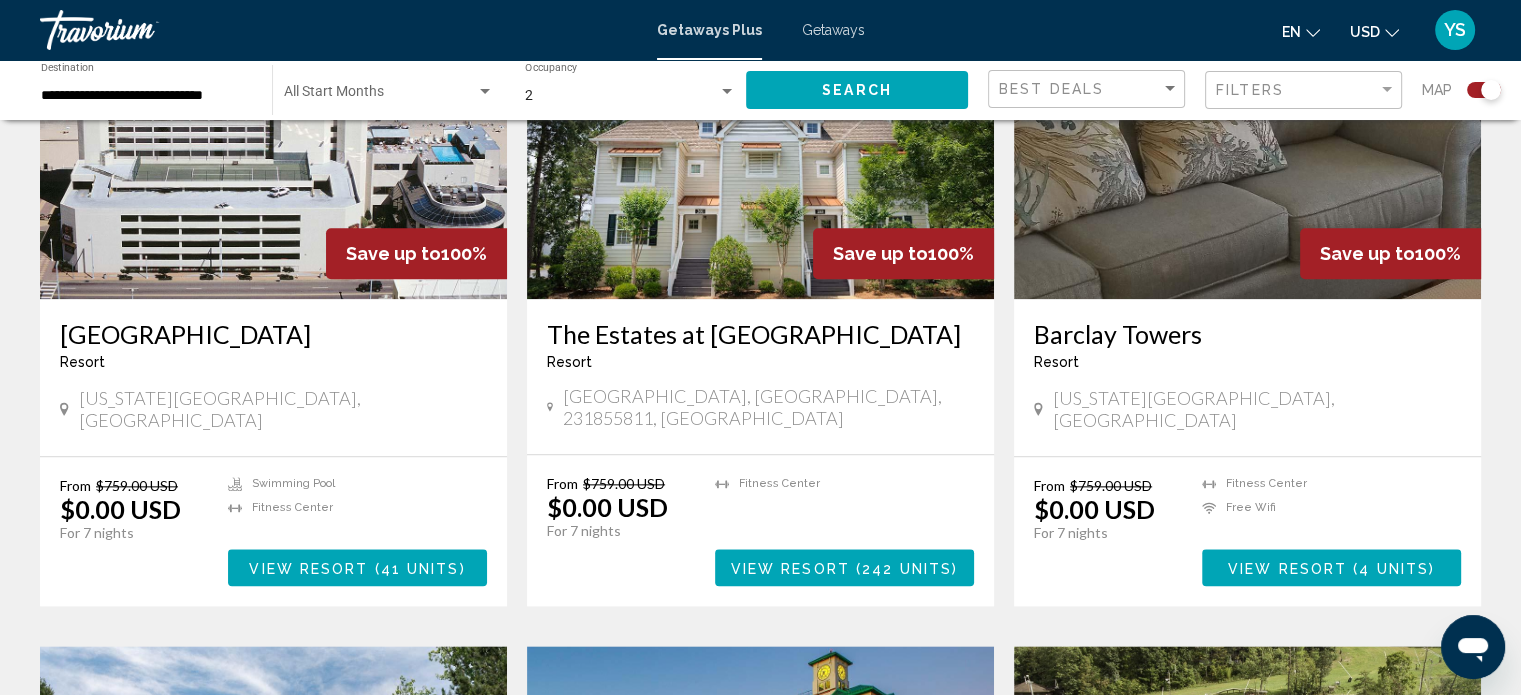 drag, startPoint x: 1529, startPoint y: 346, endPoint x: 1487, endPoint y: 455, distance: 116.81181 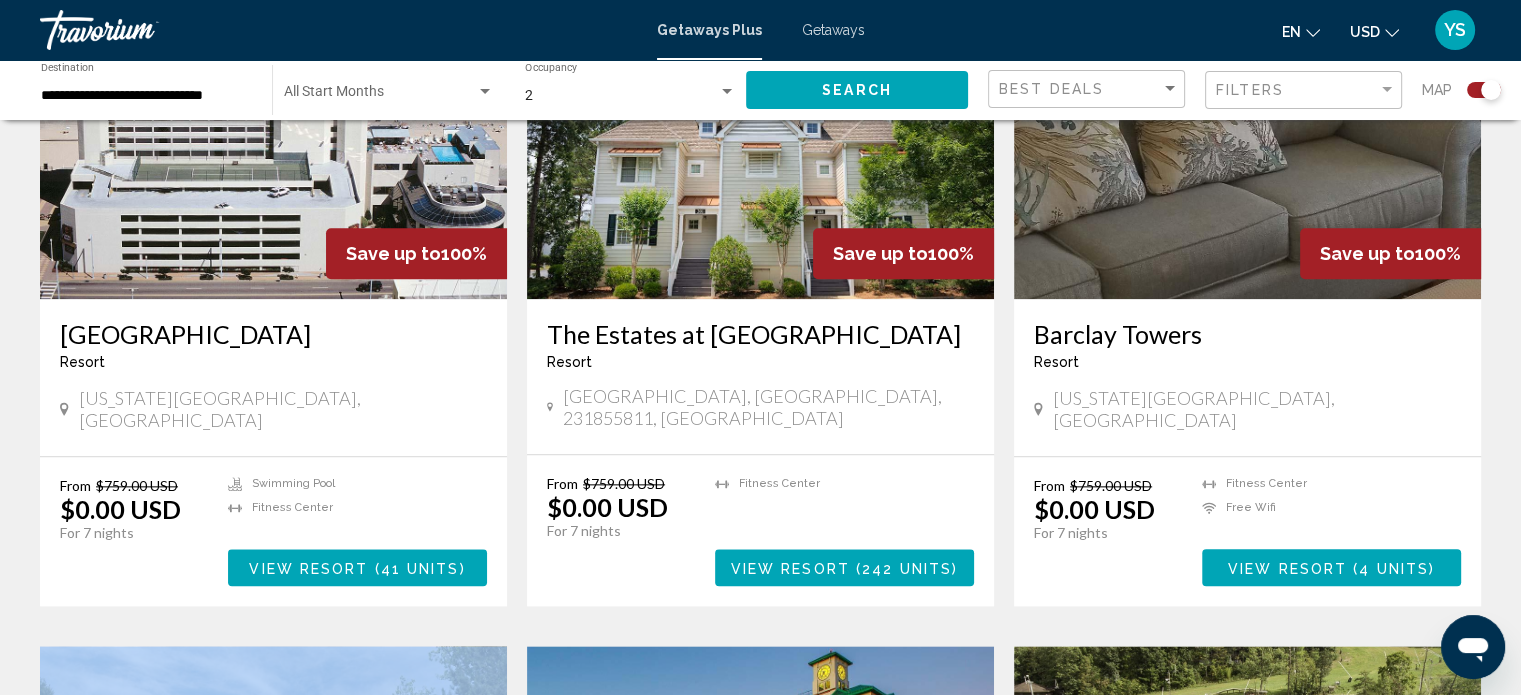 drag, startPoint x: 1484, startPoint y: 458, endPoint x: 1442, endPoint y: 528, distance: 81.63332 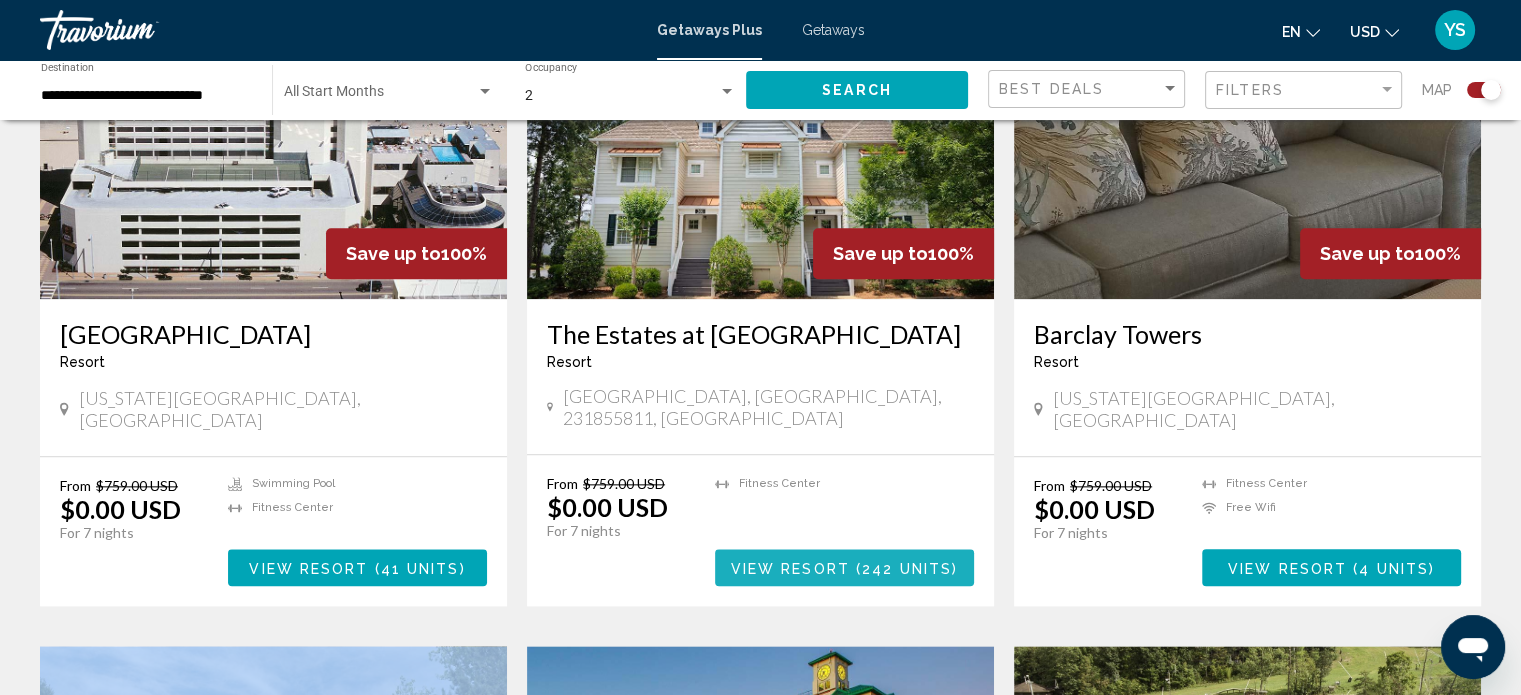 click on "View Resort    ( 242 units )" at bounding box center (844, 567) 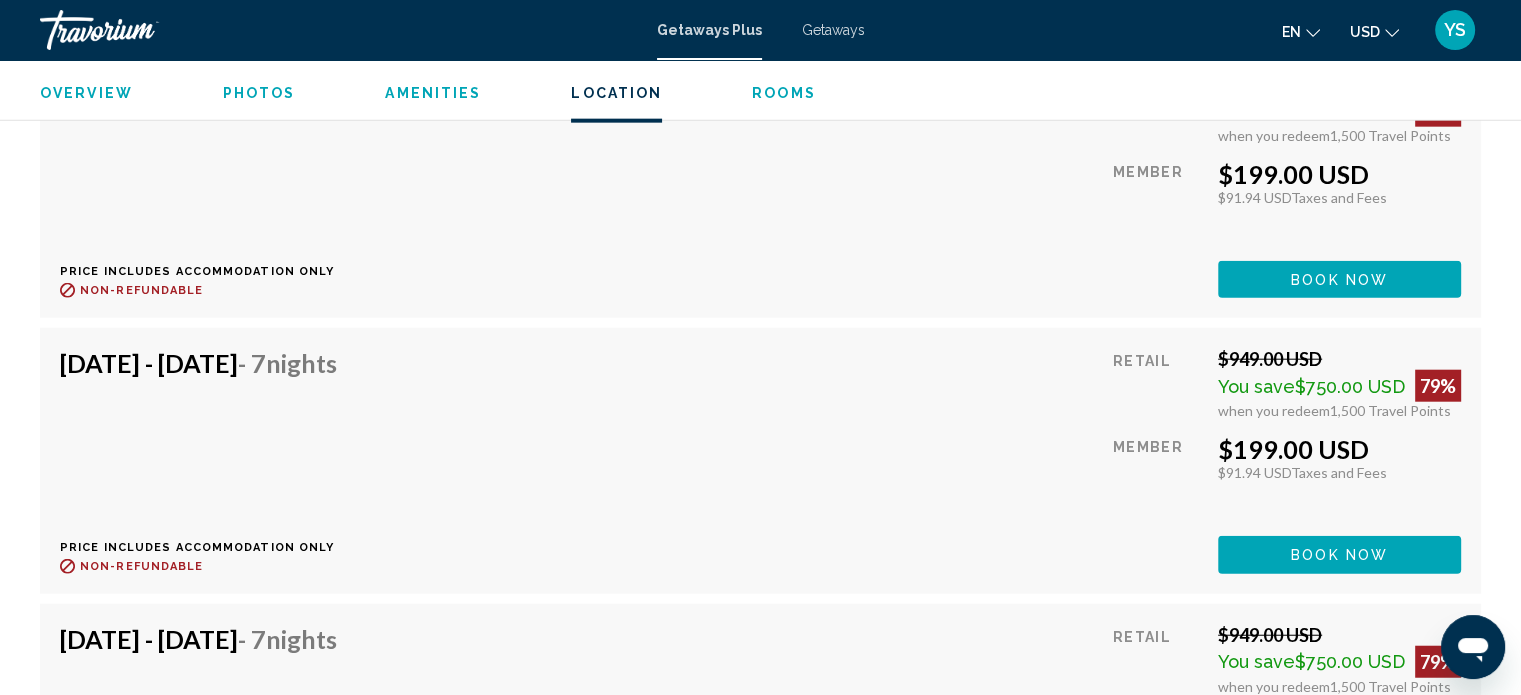 scroll, scrollTop: 4270, scrollLeft: 0, axis: vertical 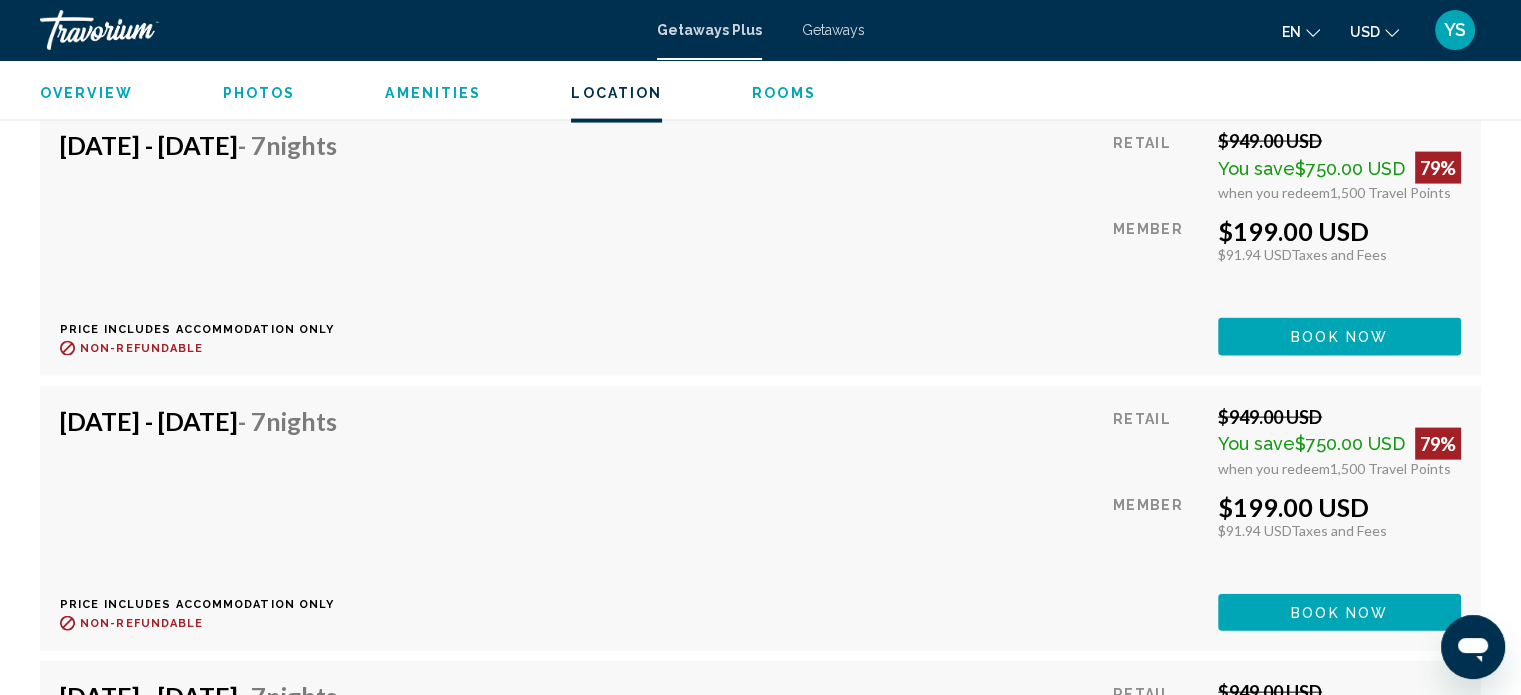 click on "Amenities" at bounding box center [433, 93] 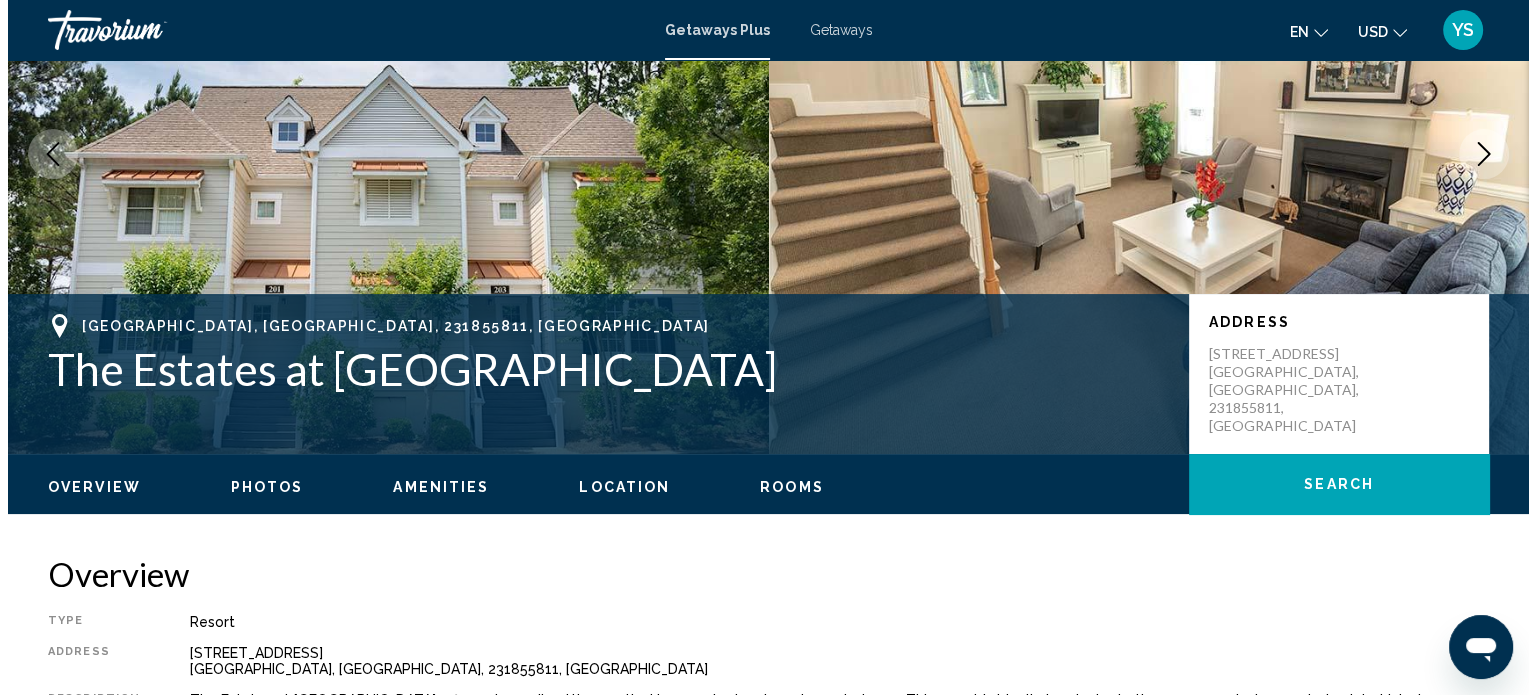 scroll, scrollTop: 0, scrollLeft: 0, axis: both 